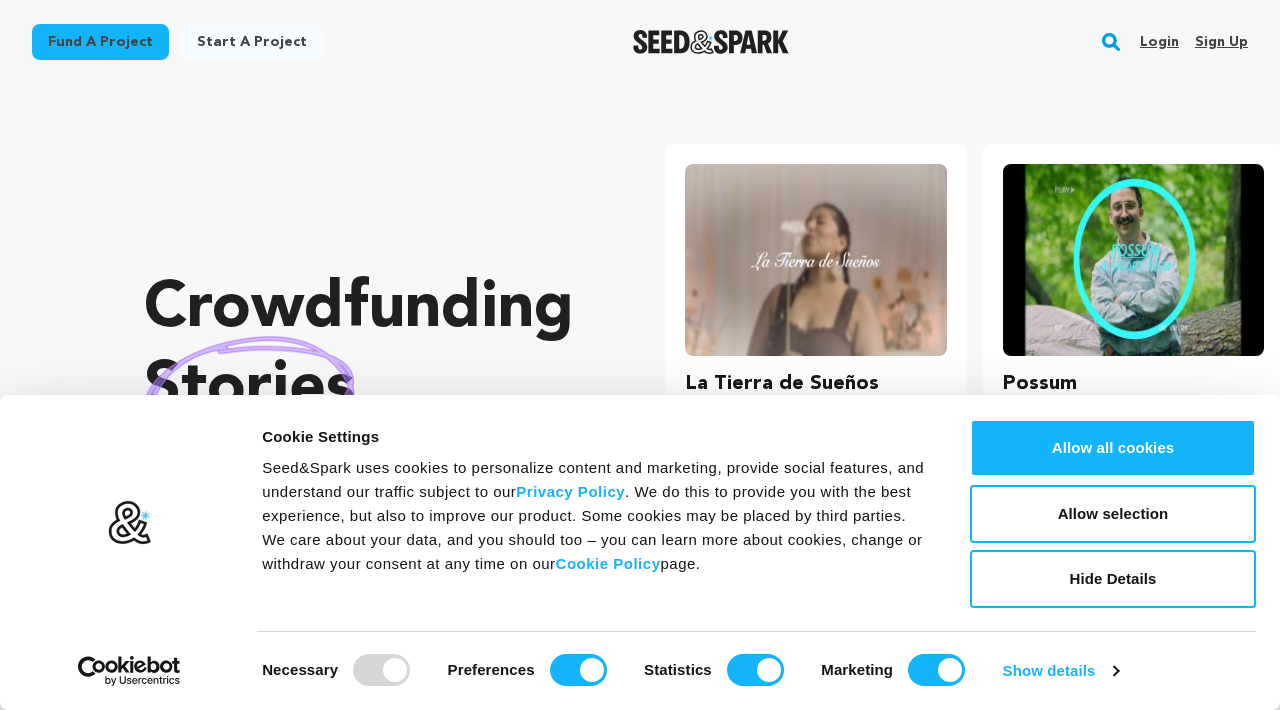scroll, scrollTop: 0, scrollLeft: 0, axis: both 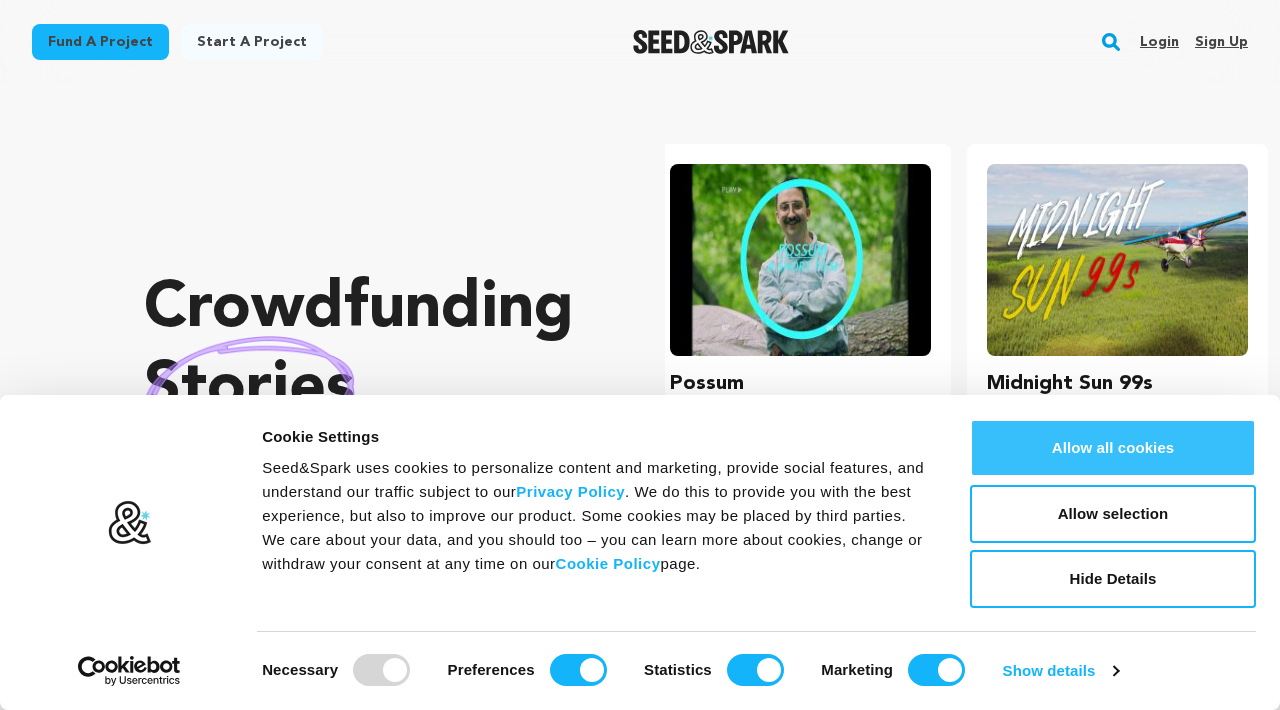 click on "Allow all cookies" at bounding box center [1113, 448] 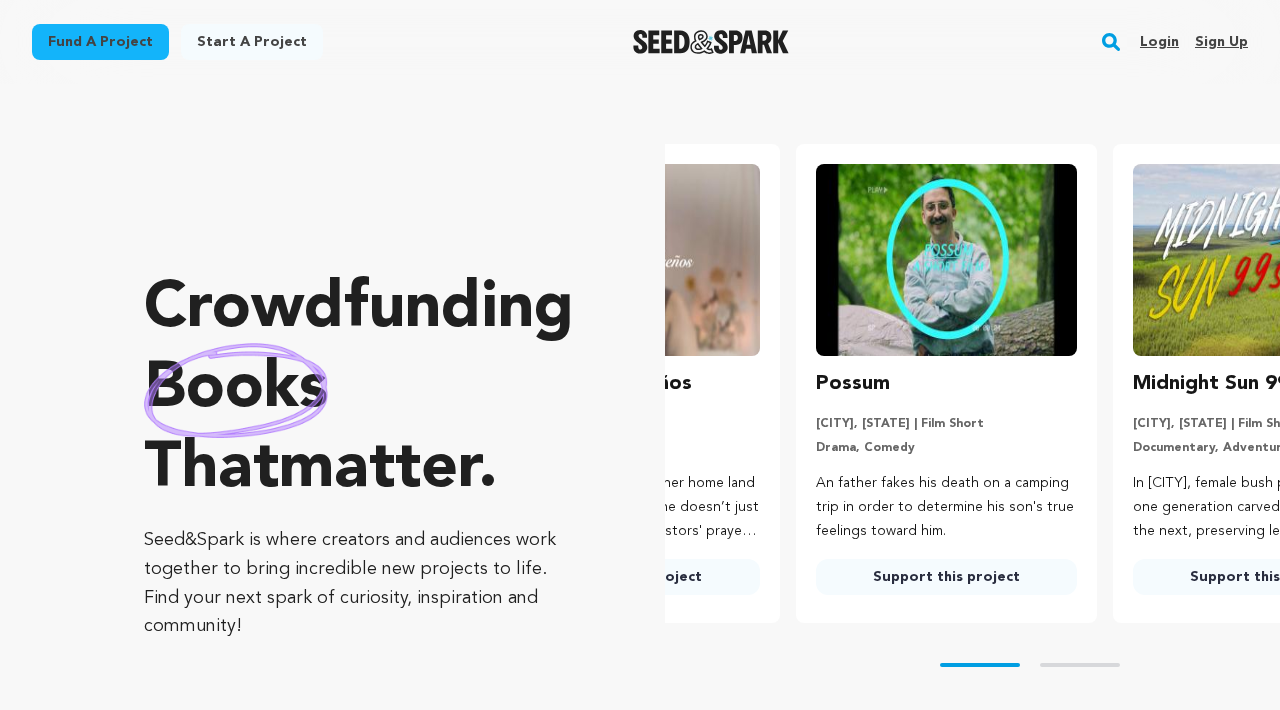 scroll, scrollTop: 0, scrollLeft: 0, axis: both 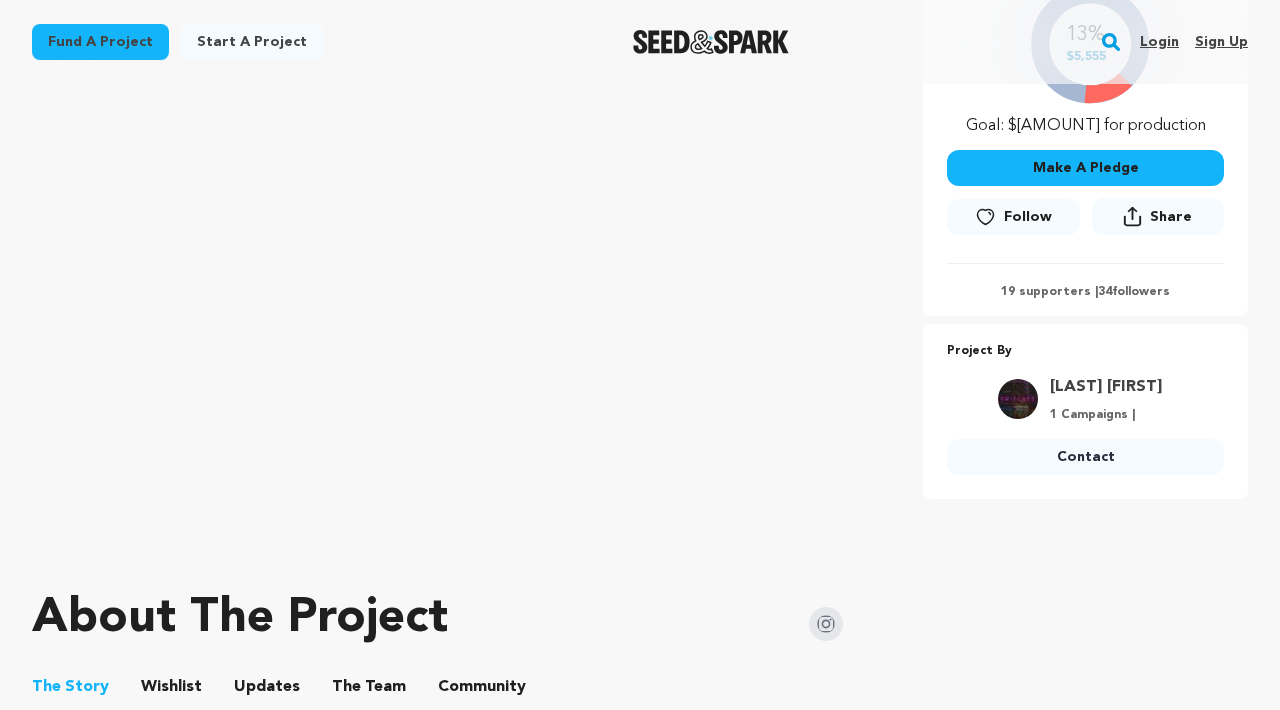 click on "Follow" at bounding box center (1028, 217) 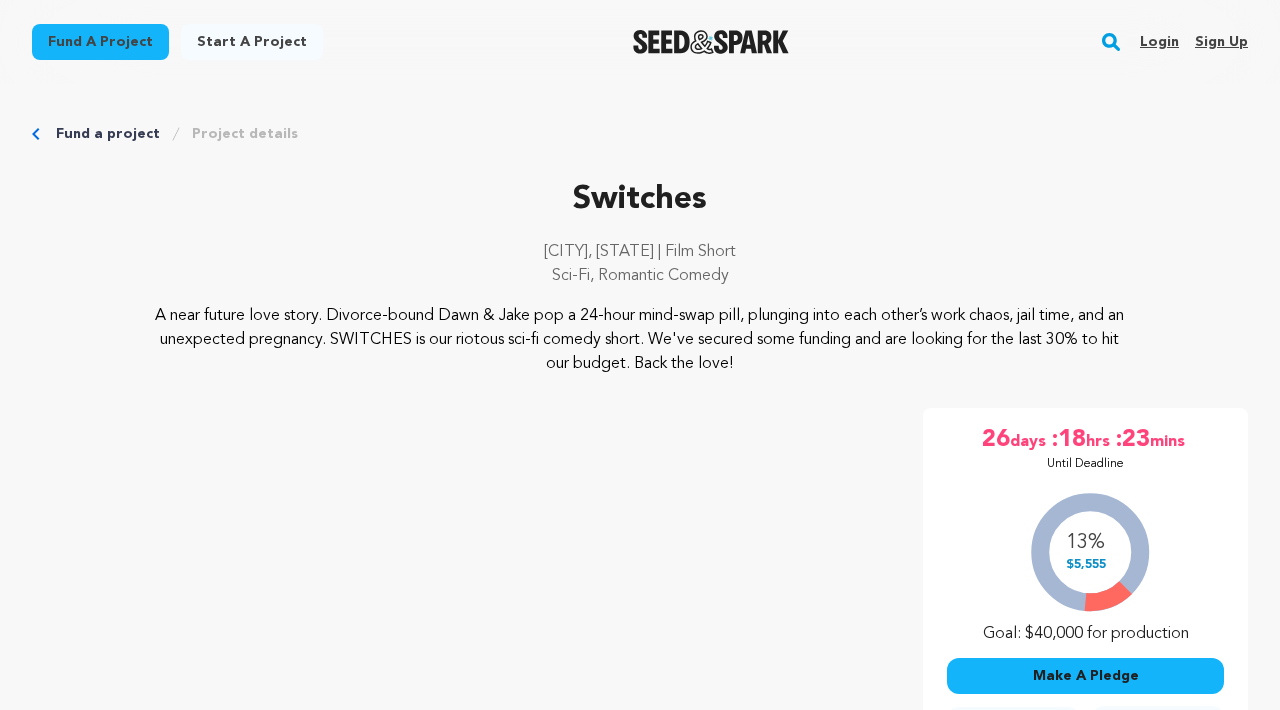 scroll, scrollTop: 0, scrollLeft: 0, axis: both 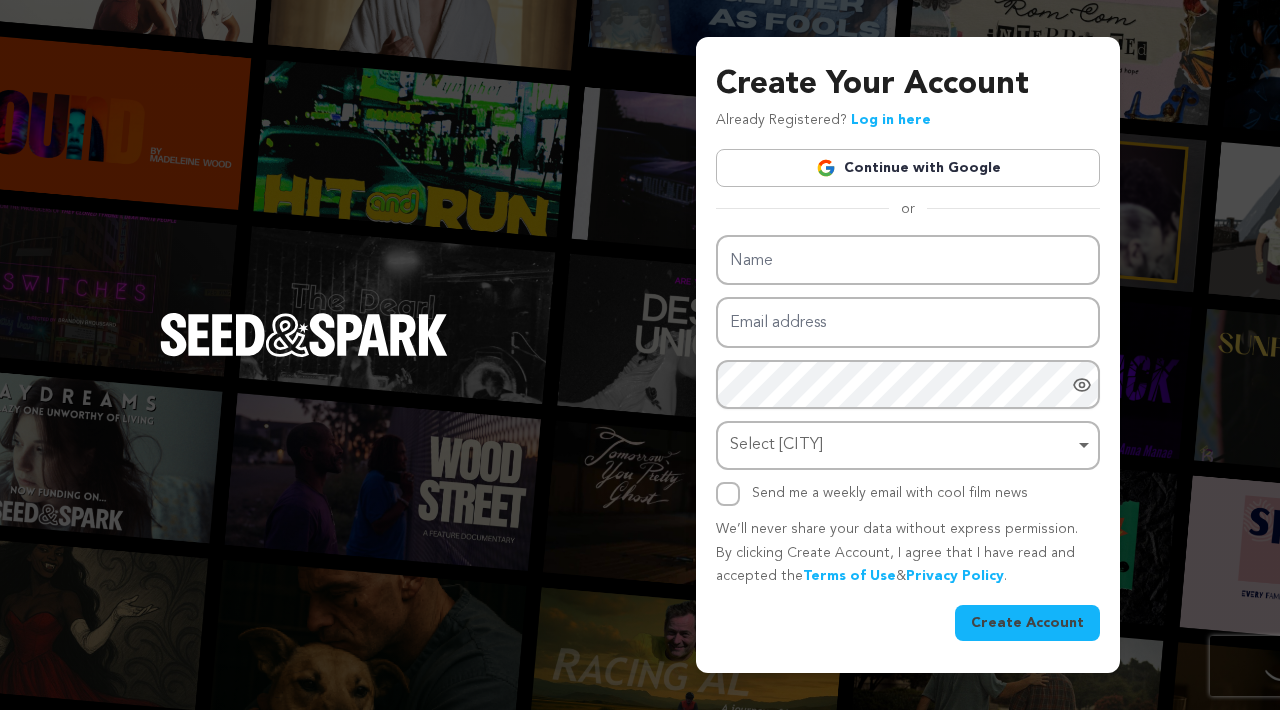 click on "Continue with Google" at bounding box center [908, 168] 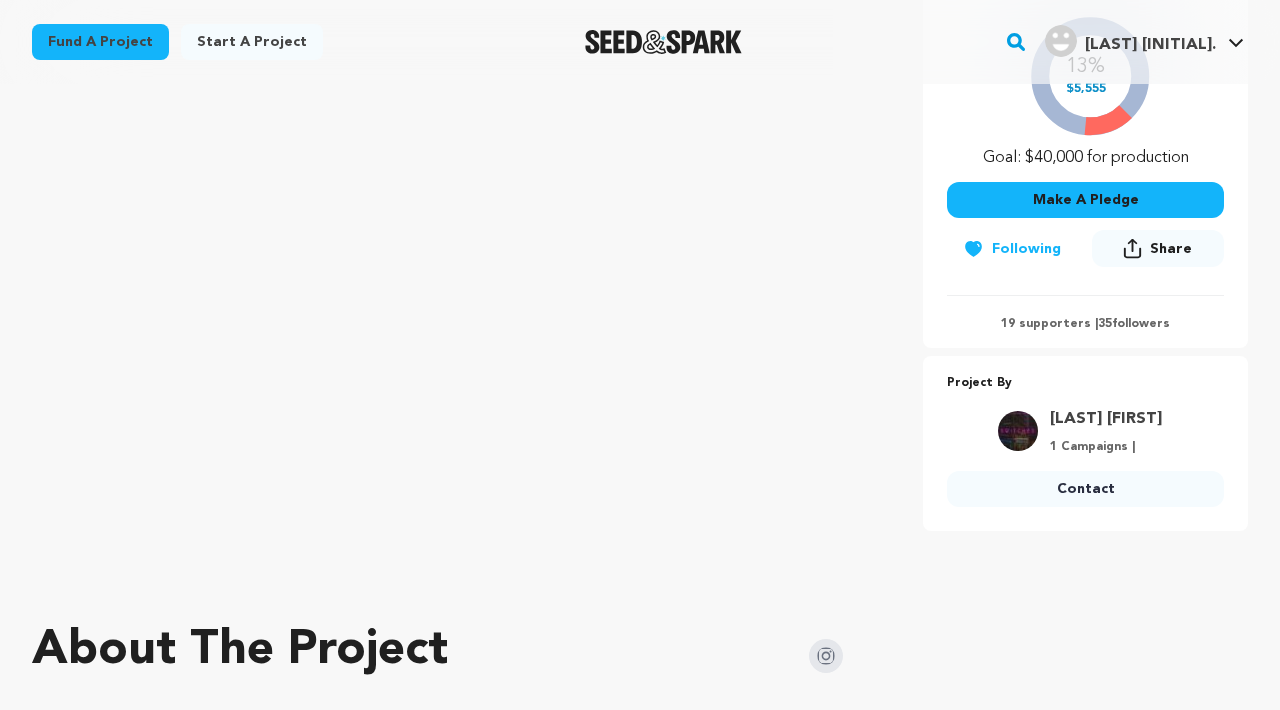 scroll, scrollTop: 477, scrollLeft: 0, axis: vertical 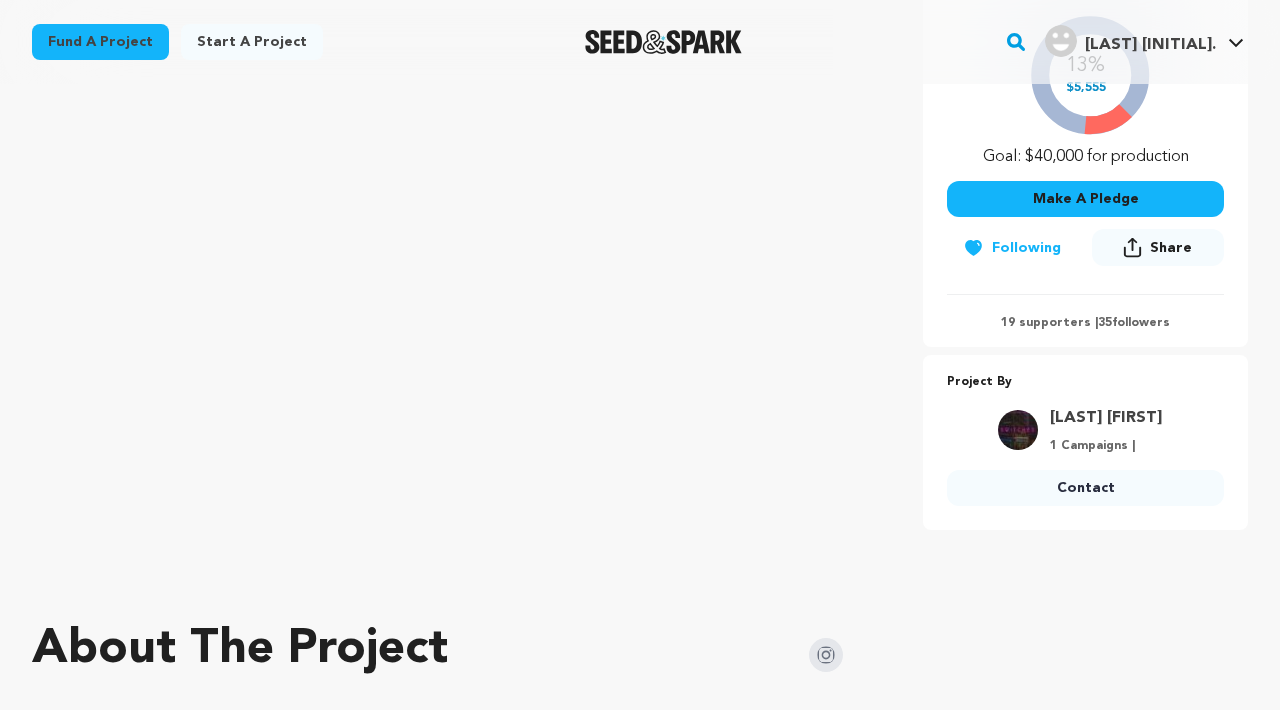 click on "19
supporters |  35
followers" at bounding box center [1085, 323] 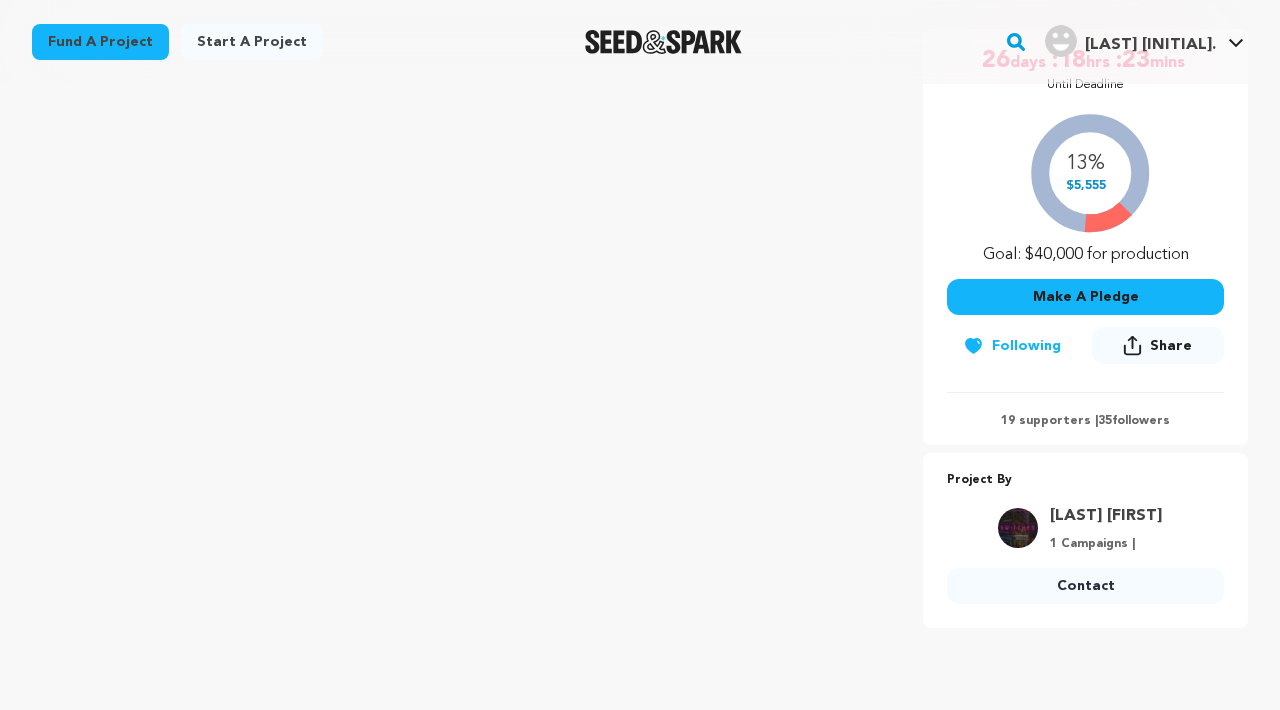 scroll, scrollTop: 384, scrollLeft: 0, axis: vertical 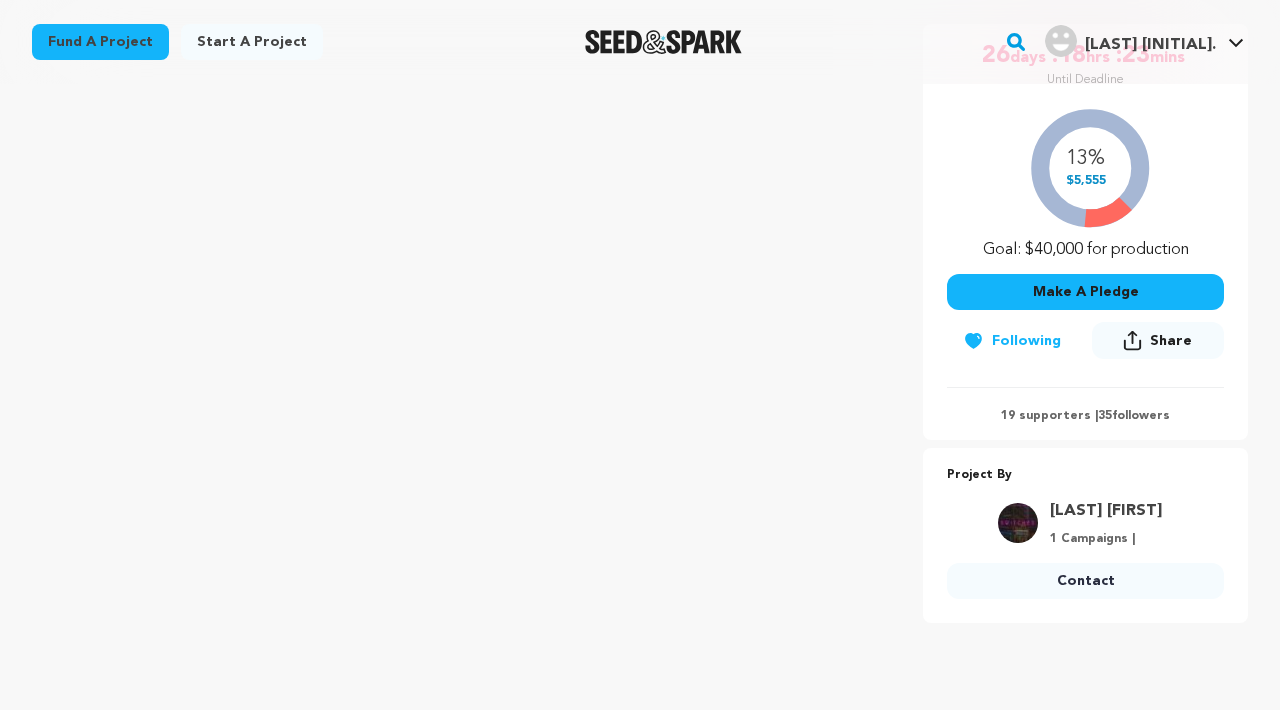 click on "35" at bounding box center [1105, 416] 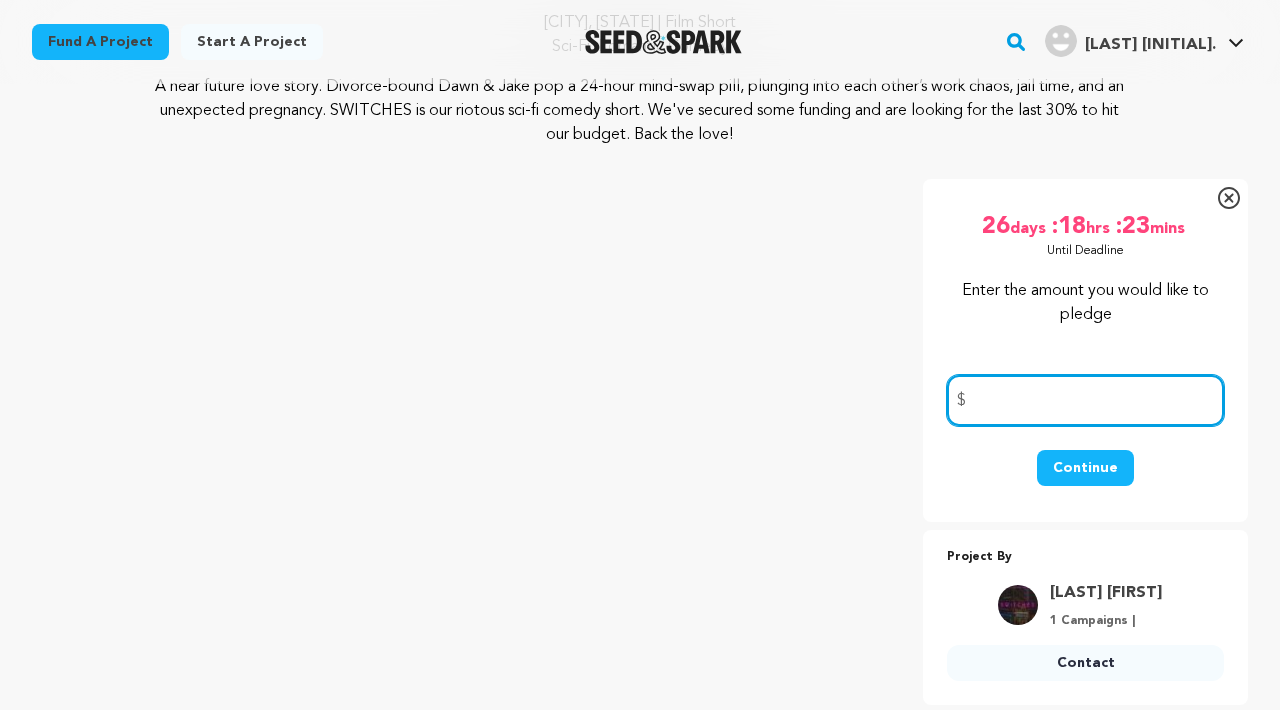 scroll, scrollTop: 232, scrollLeft: 0, axis: vertical 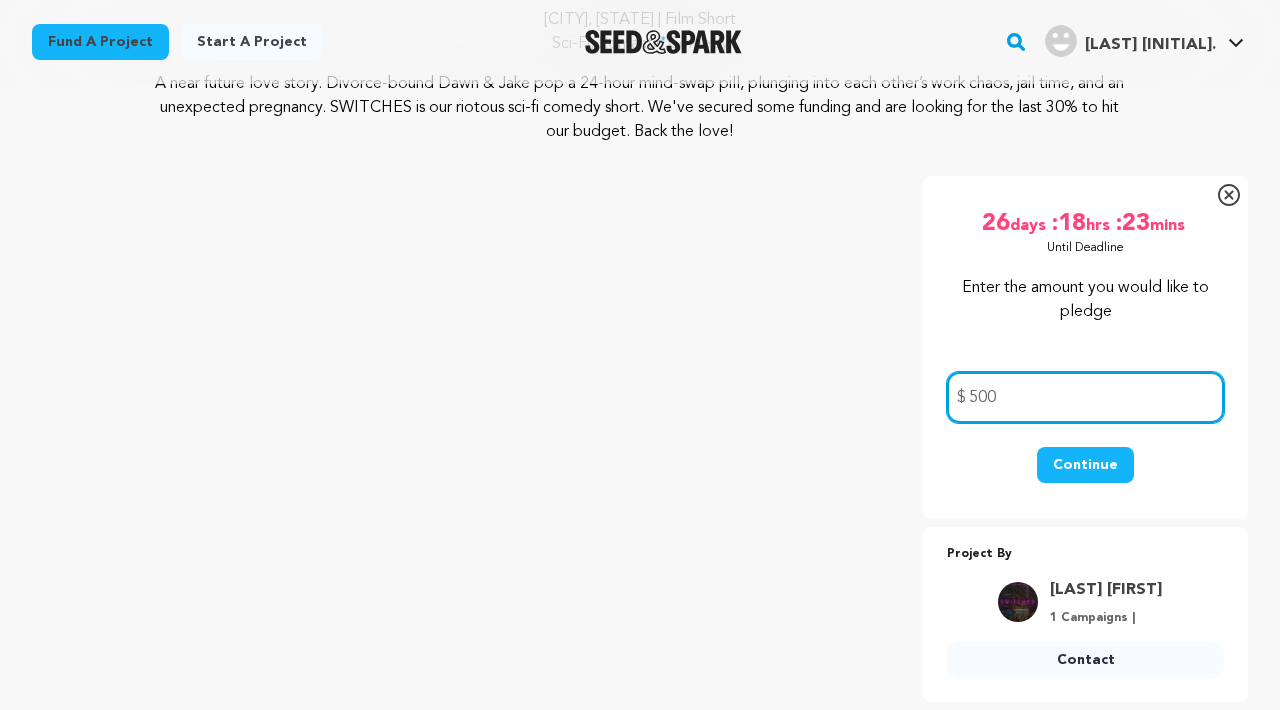 type on "500" 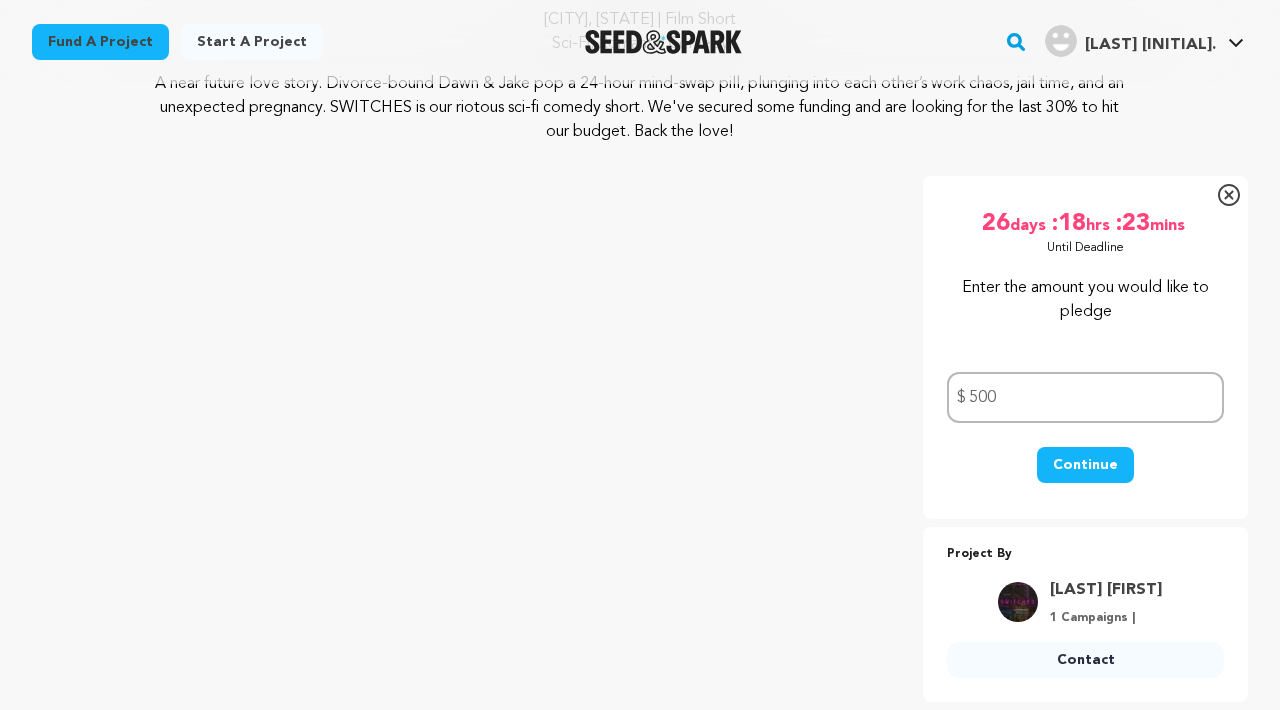 click on "Continue" at bounding box center [1085, 465] 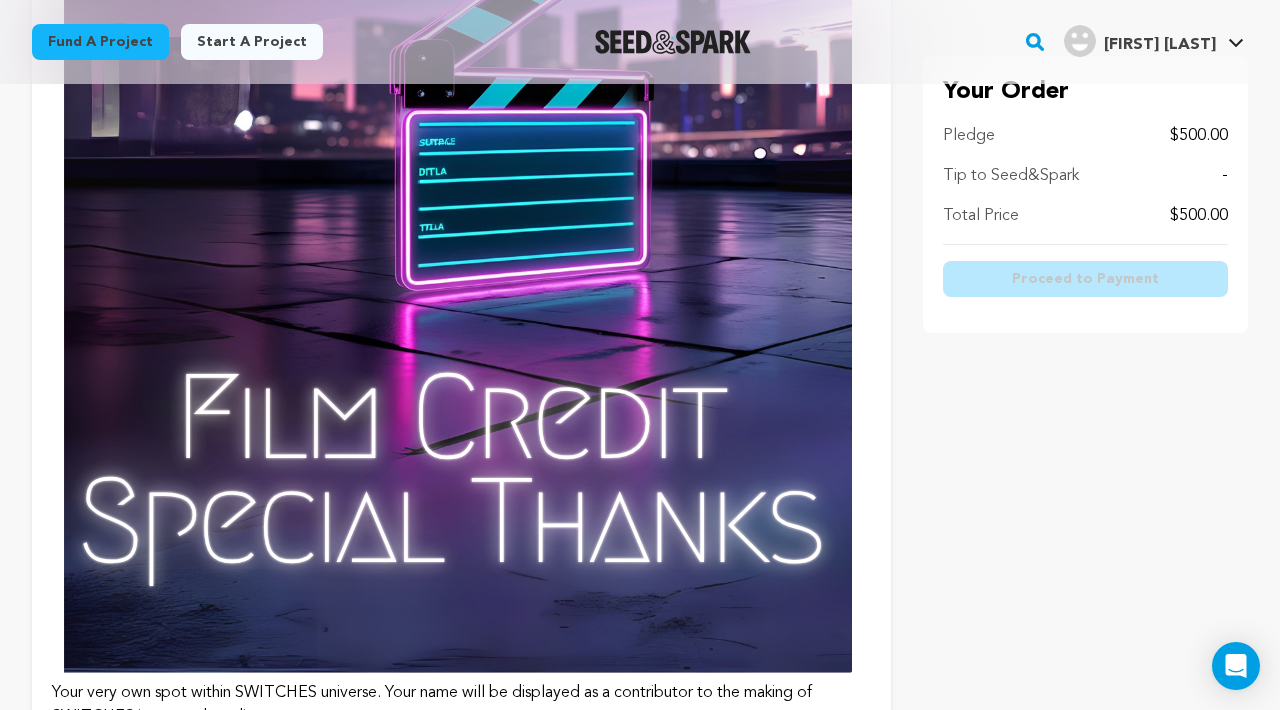 scroll, scrollTop: 3682, scrollLeft: 0, axis: vertical 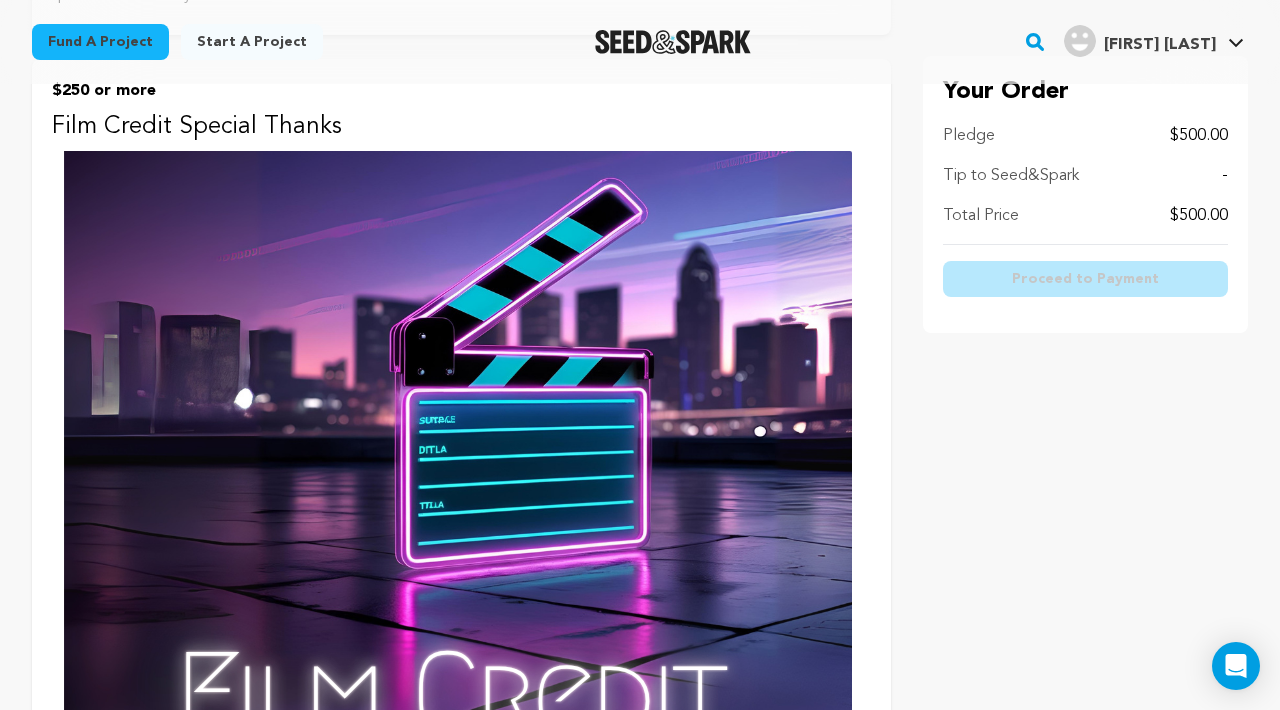 click at bounding box center (452, 551) 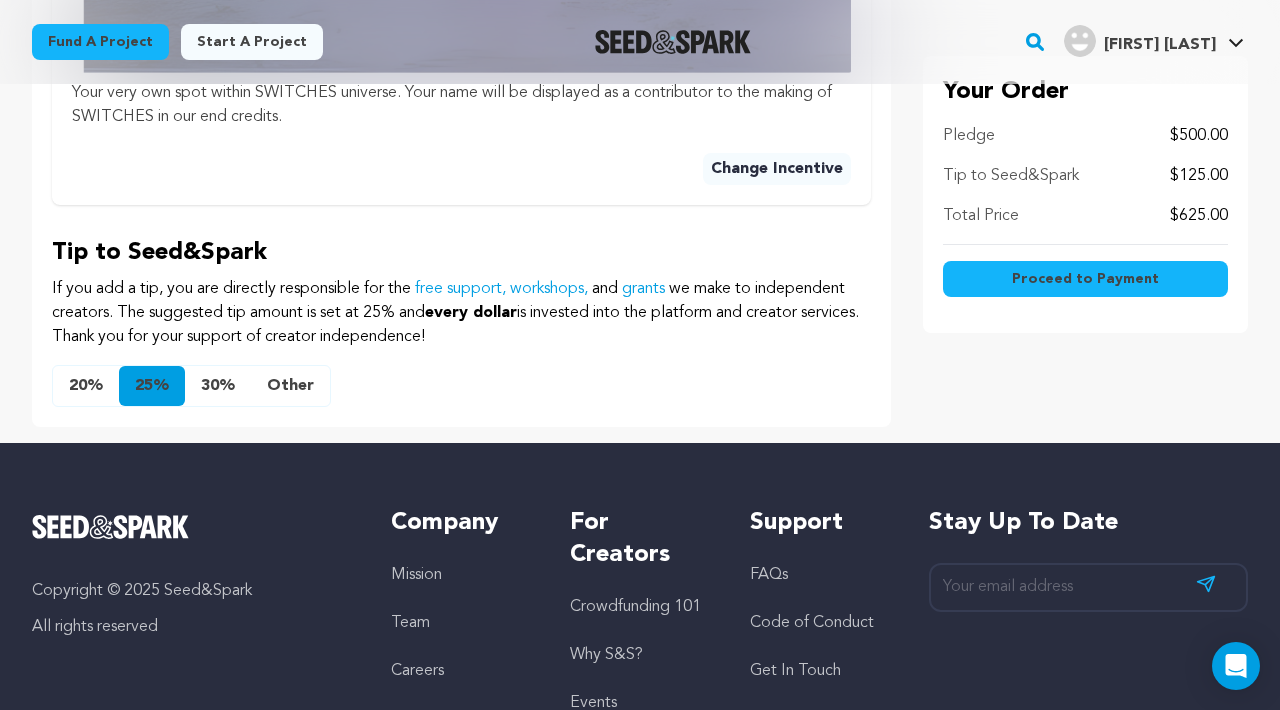 scroll, scrollTop: 1475, scrollLeft: 0, axis: vertical 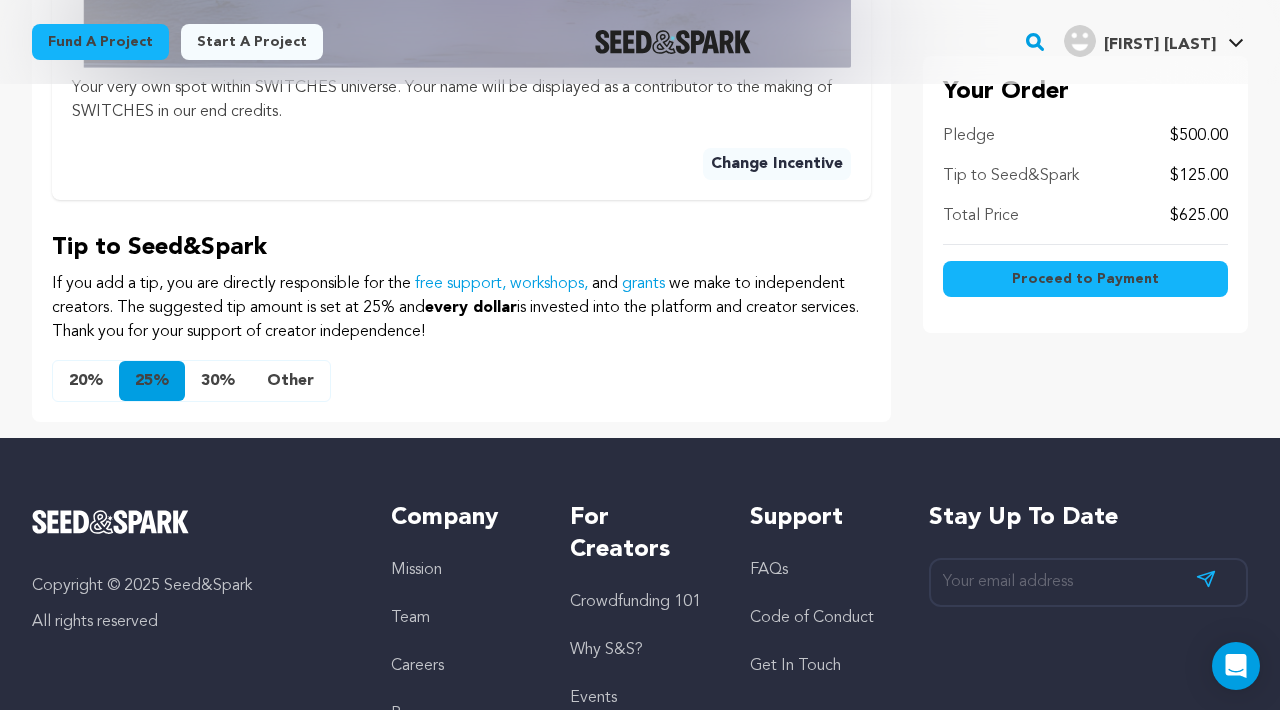 click on "Other" at bounding box center [290, 381] 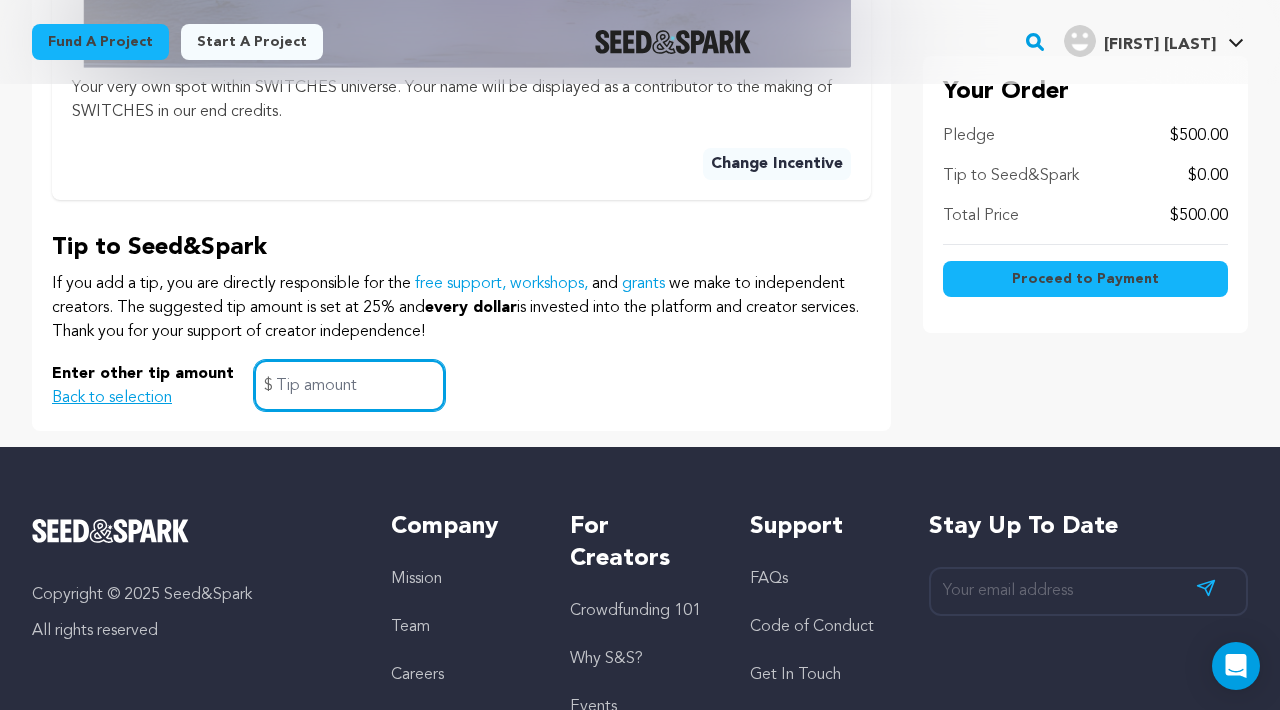 click at bounding box center (349, 385) 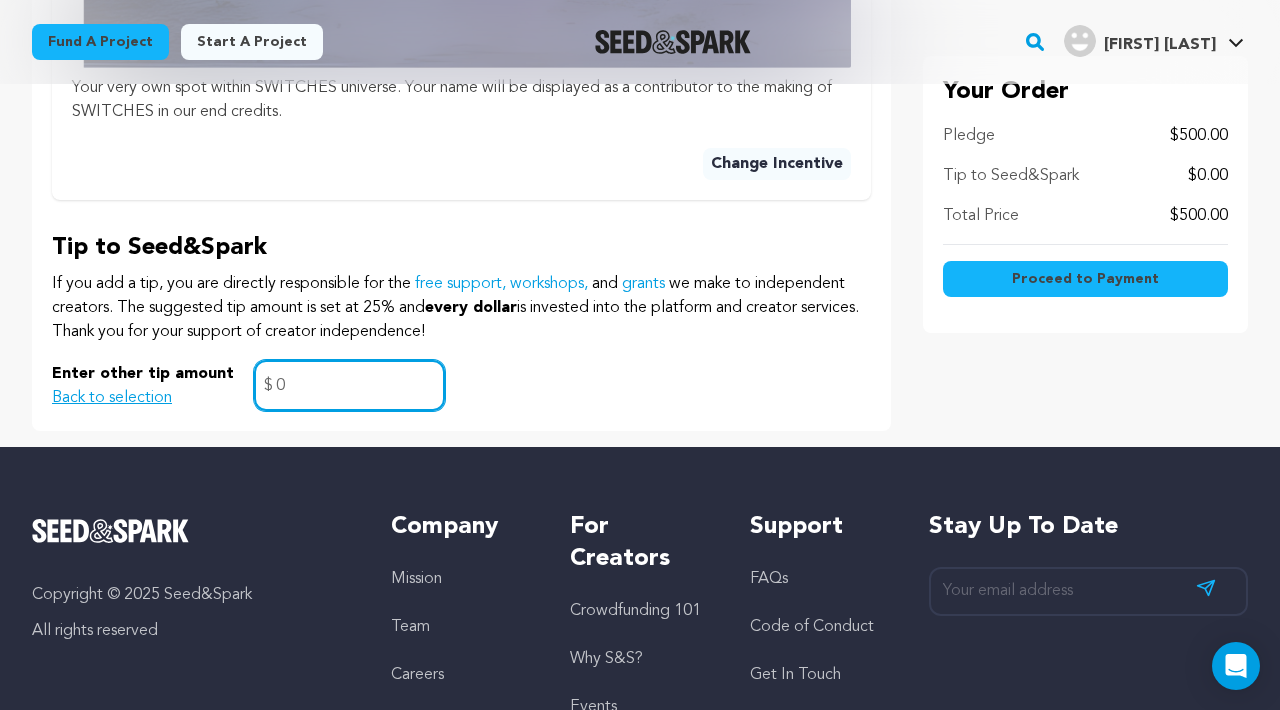 type on "0" 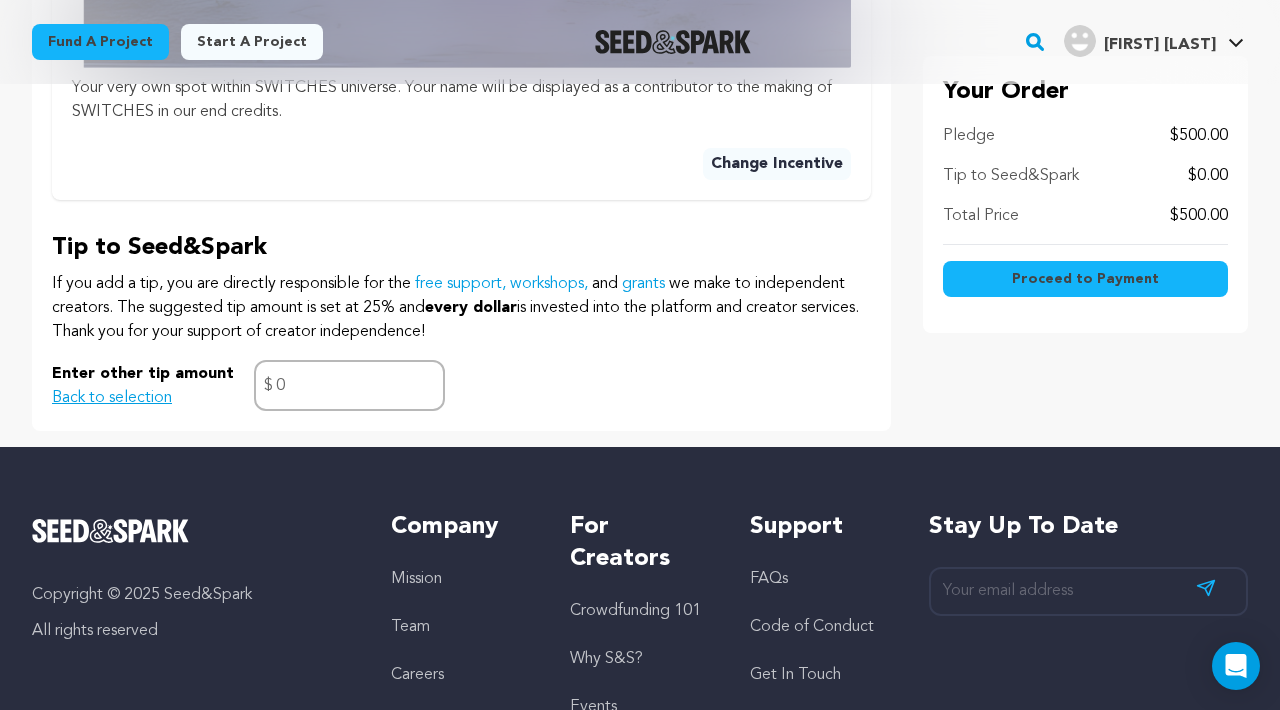 click on "Proceed to Payment" at bounding box center (1085, 279) 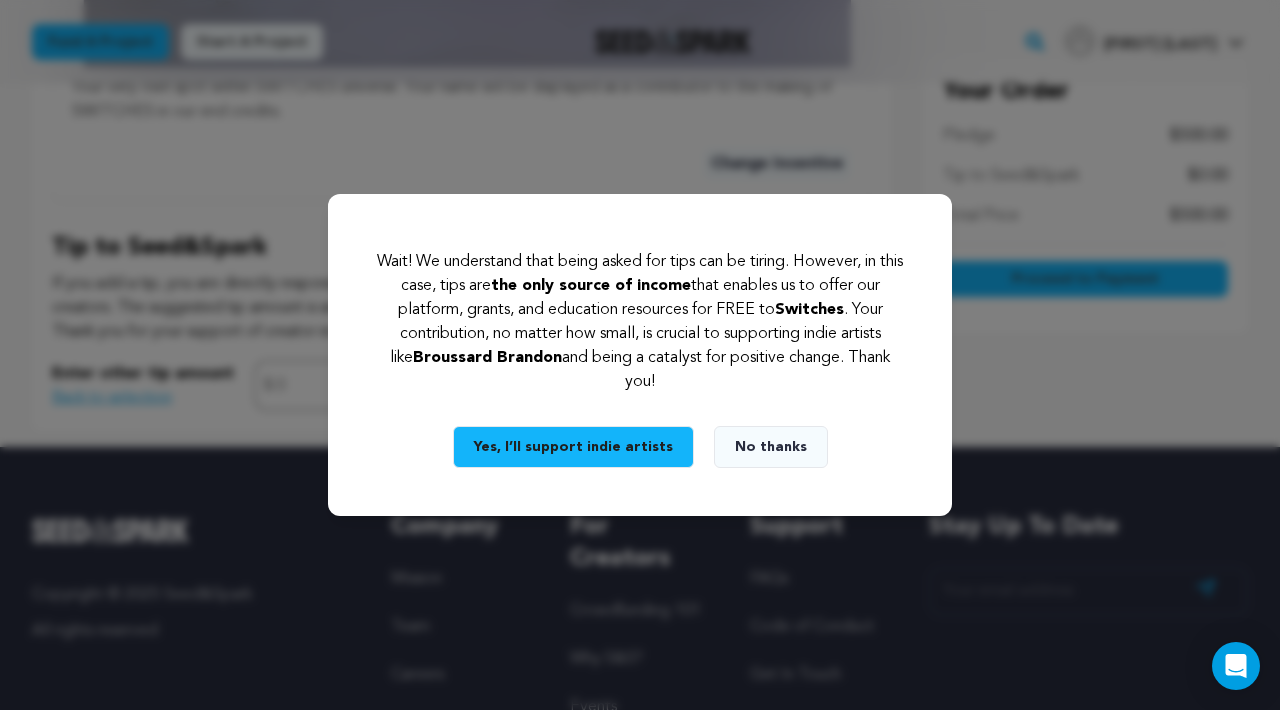 click on "No thanks" at bounding box center [771, 447] 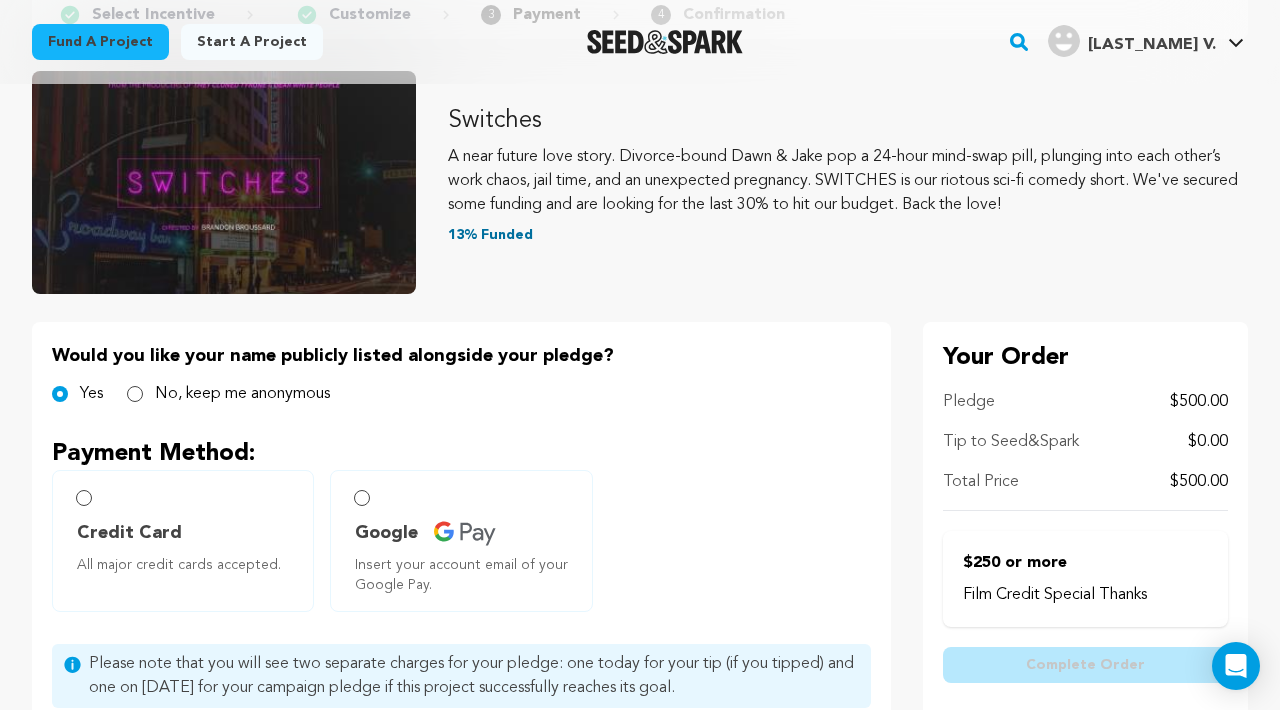 scroll, scrollTop: 194, scrollLeft: 0, axis: vertical 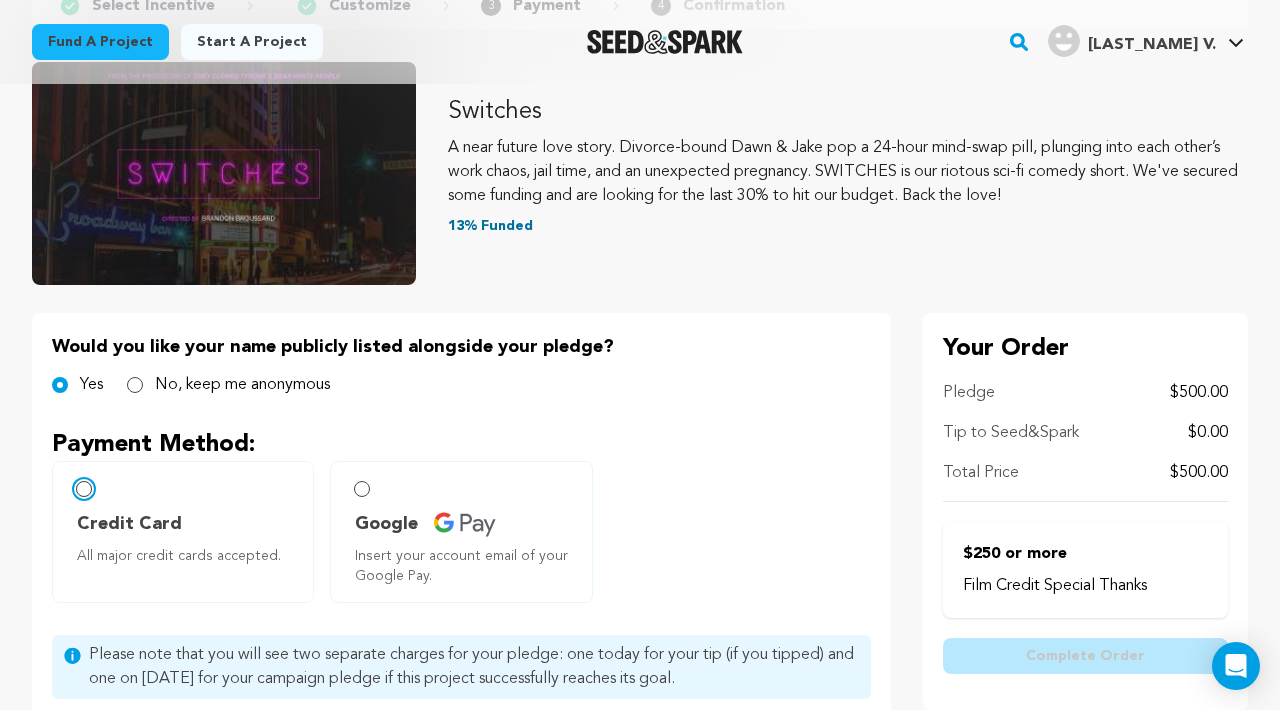 click on "Credit Card
All major credit cards accepted." at bounding box center (84, 489) 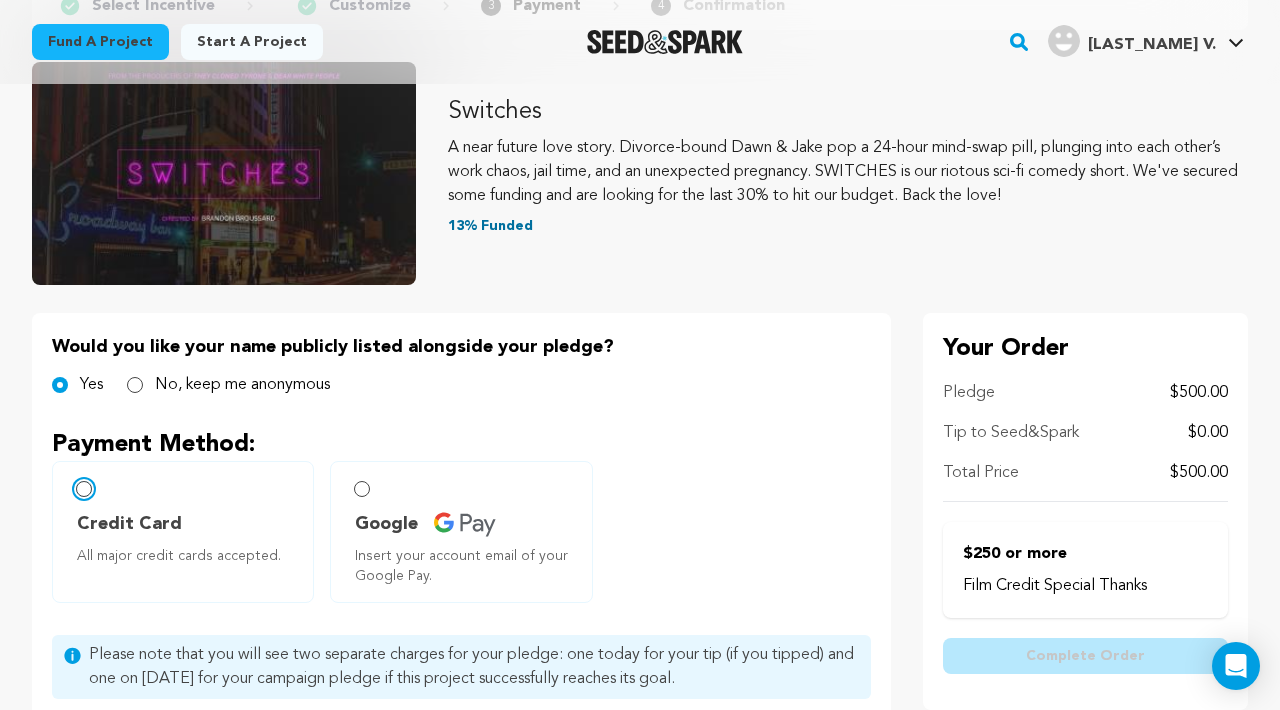 radio on "false" 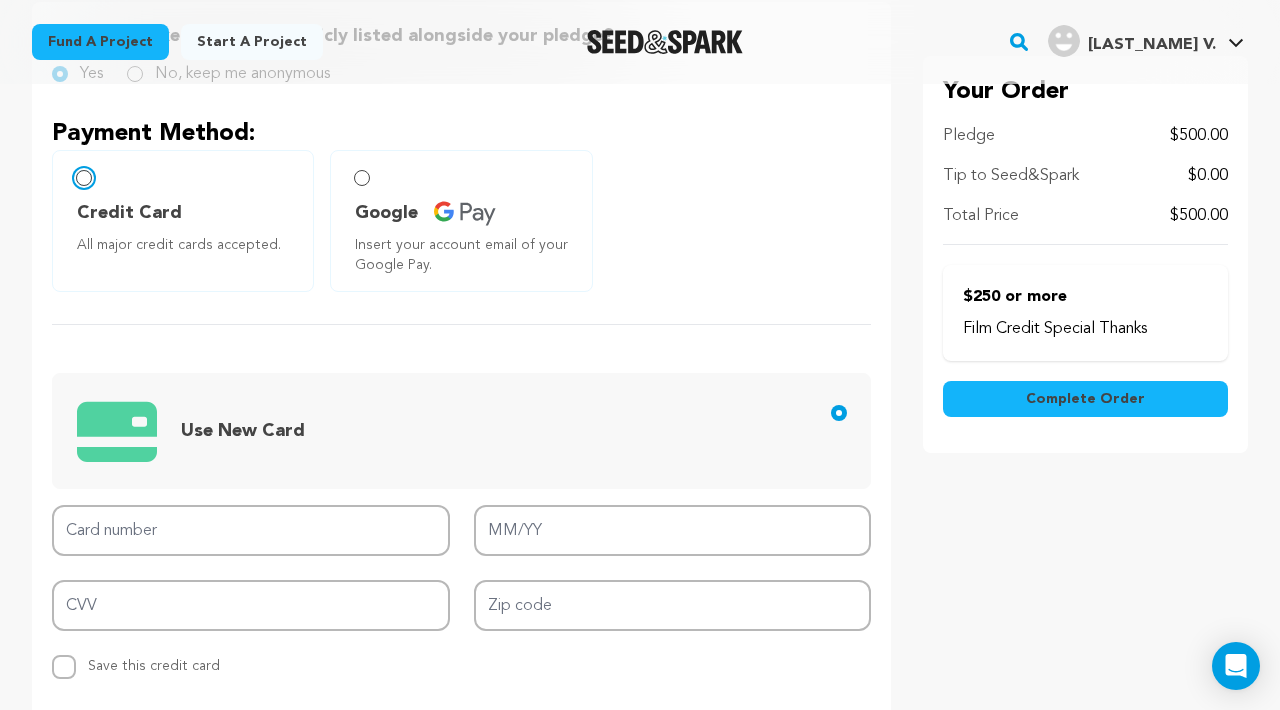 scroll, scrollTop: 506, scrollLeft: 0, axis: vertical 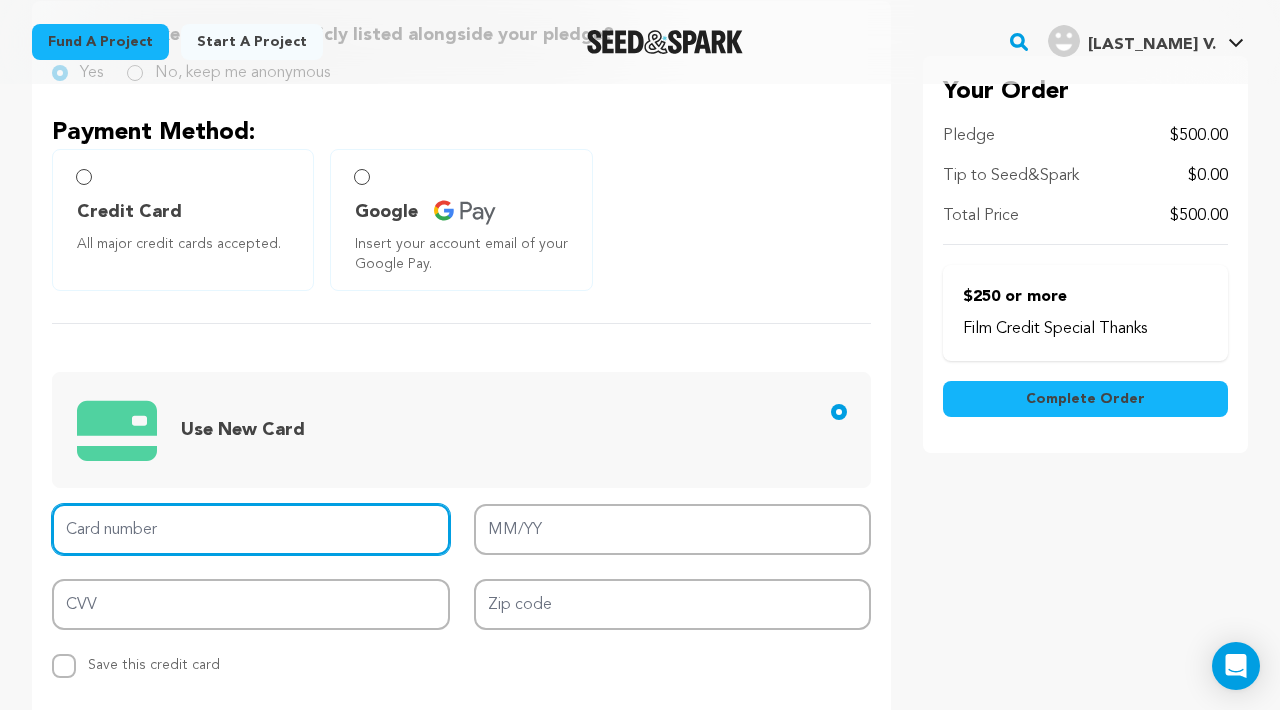 click on "Card number" at bounding box center (251, 529) 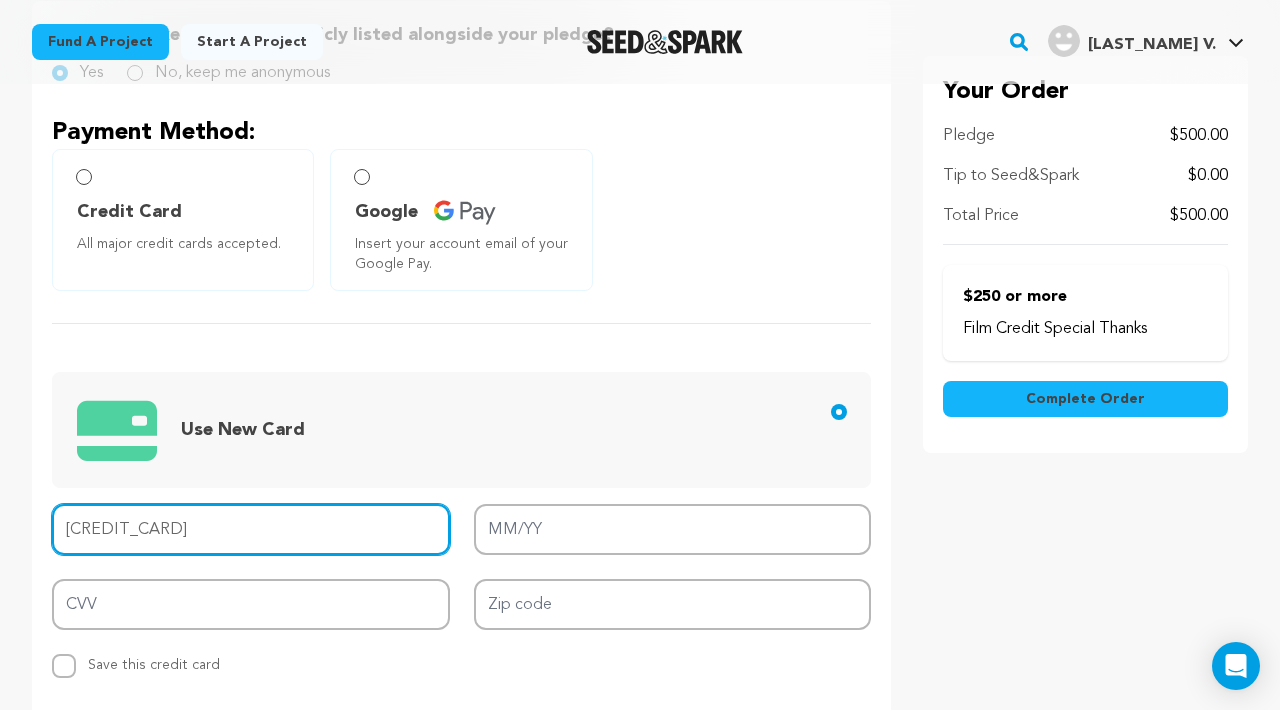 type on "4704 1010 0015 4440" 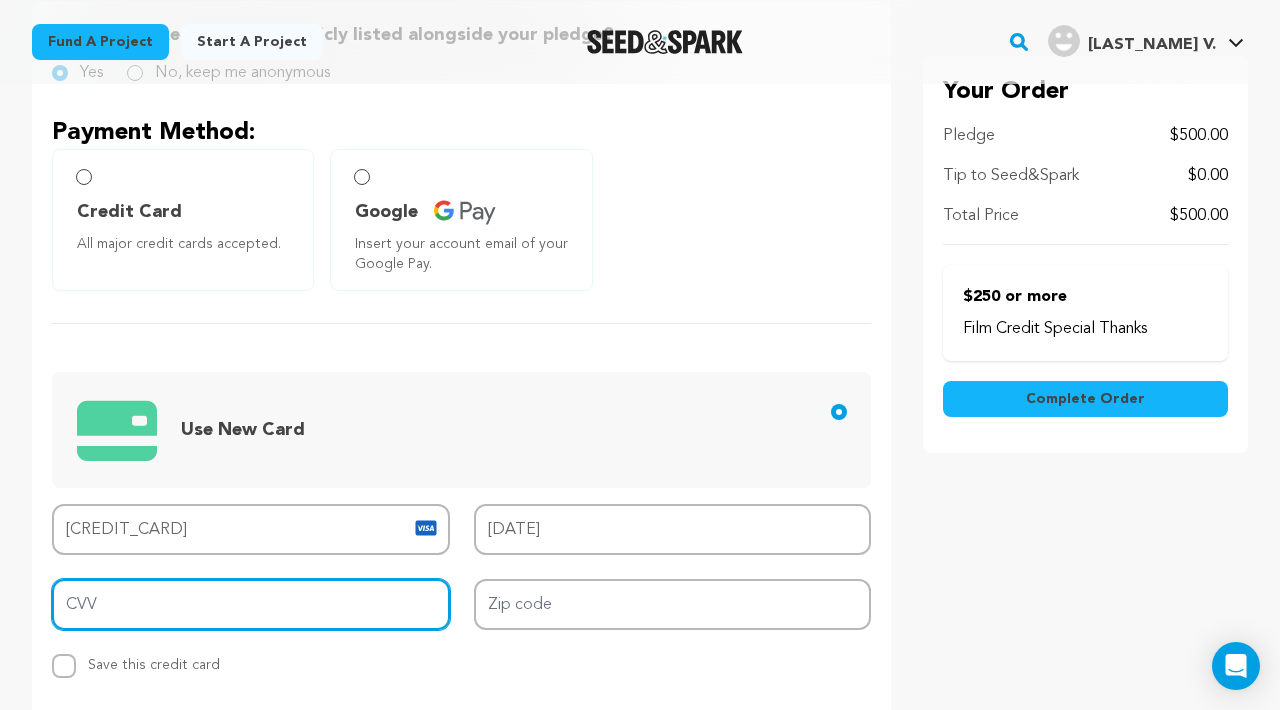click on "CVV" at bounding box center (251, 604) 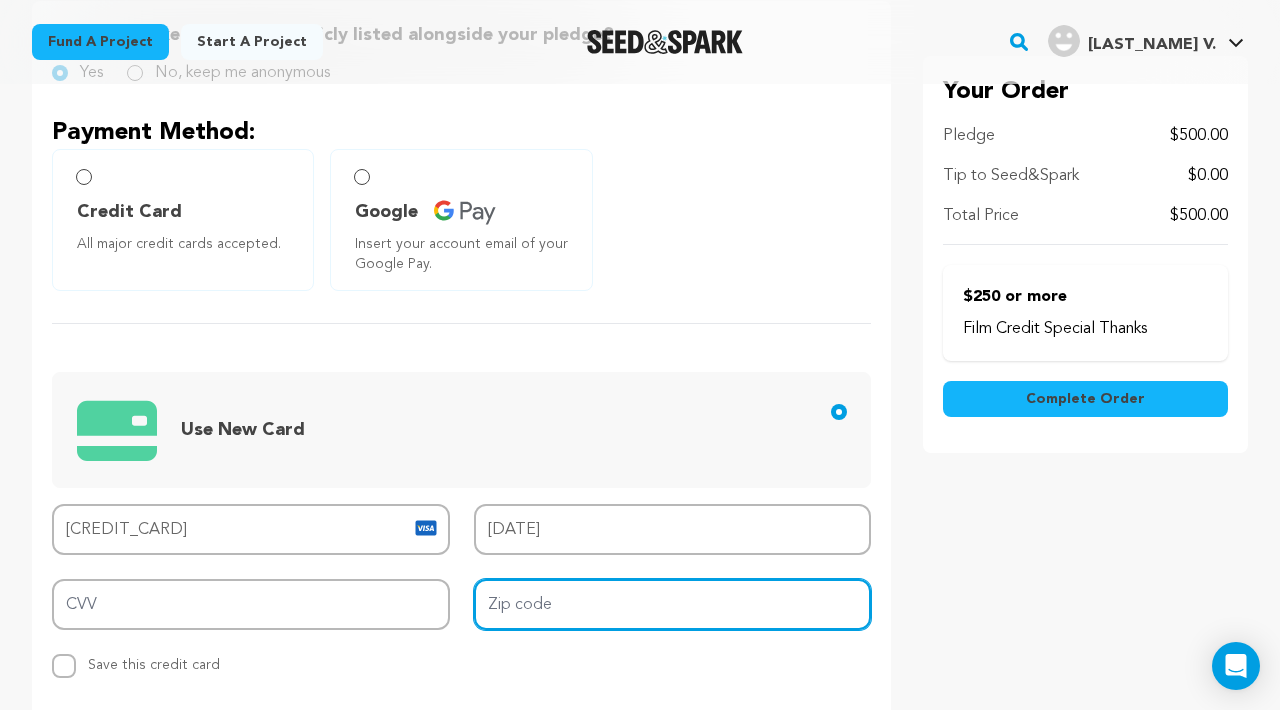 click on "Zip code" at bounding box center (673, 604) 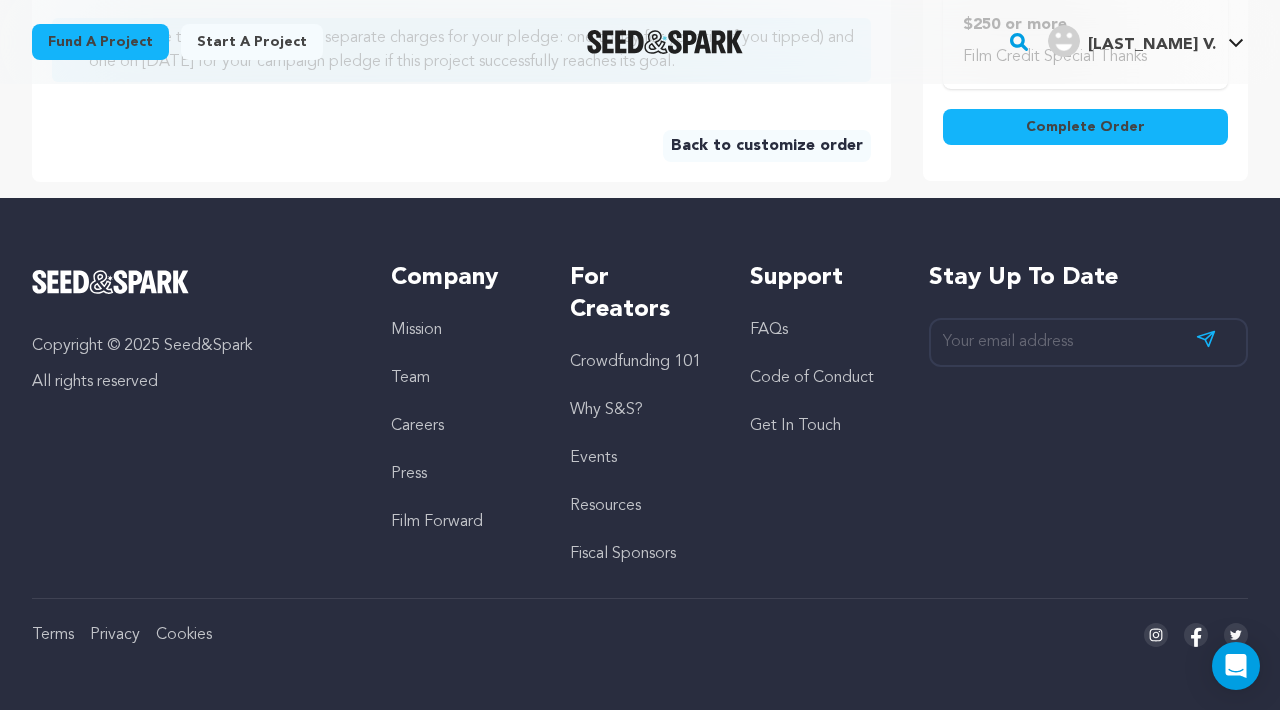 scroll, scrollTop: 805, scrollLeft: 0, axis: vertical 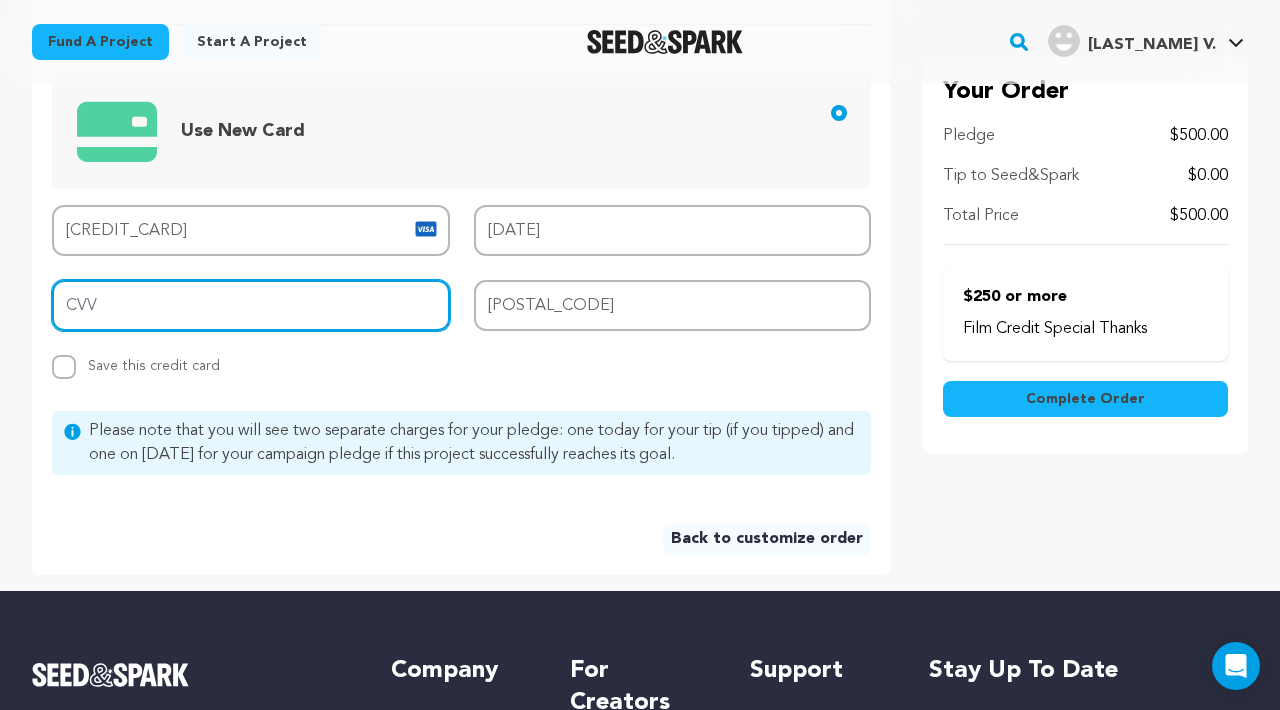 click on "CVV" at bounding box center [251, 305] 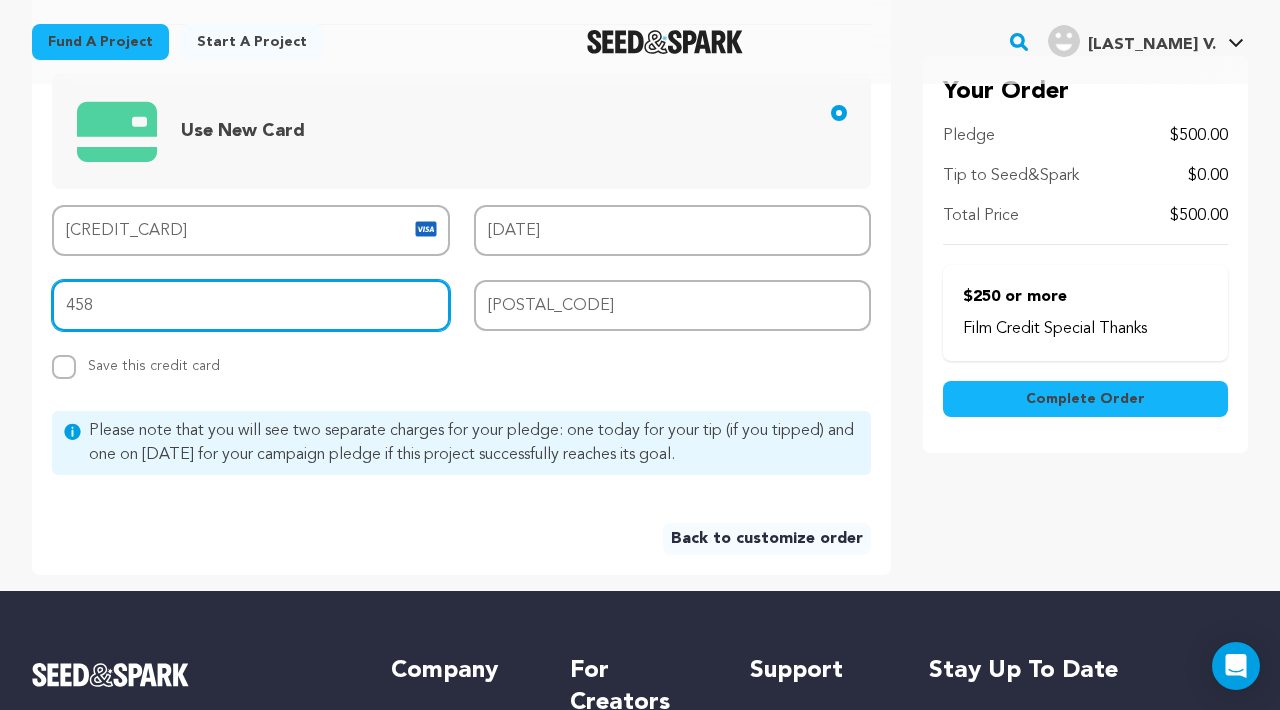 type on "458" 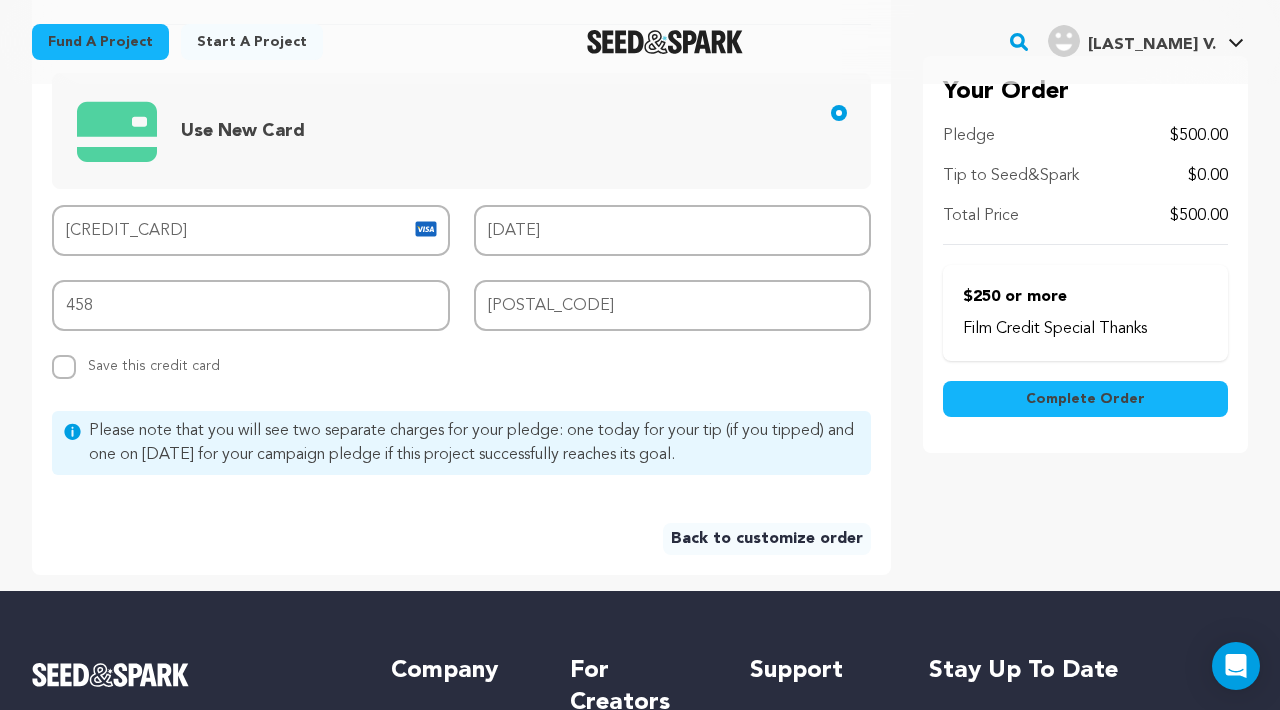 click on "Would you like your name publicly listed alongside your pledge?
Yes
No, keep me anonymous
Payment Method:
Credit Card
All major credit cards accepted." at bounding box center (461, 138) 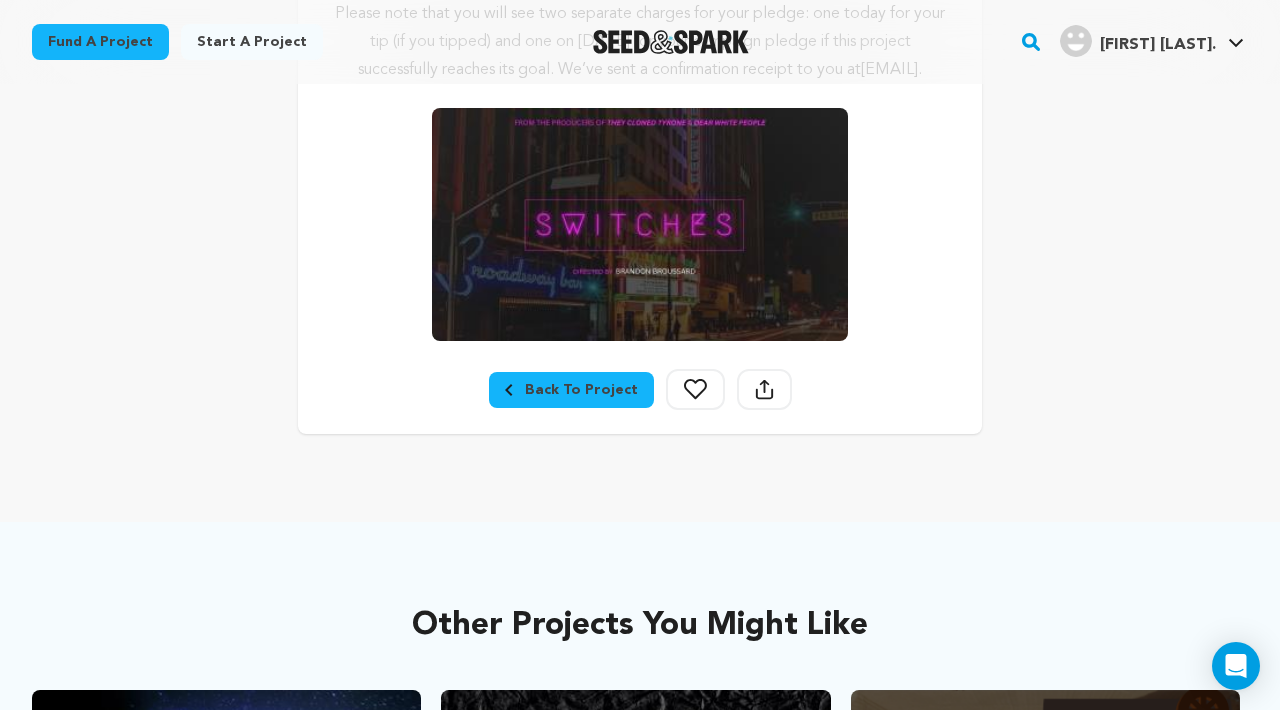 scroll, scrollTop: 497, scrollLeft: 0, axis: vertical 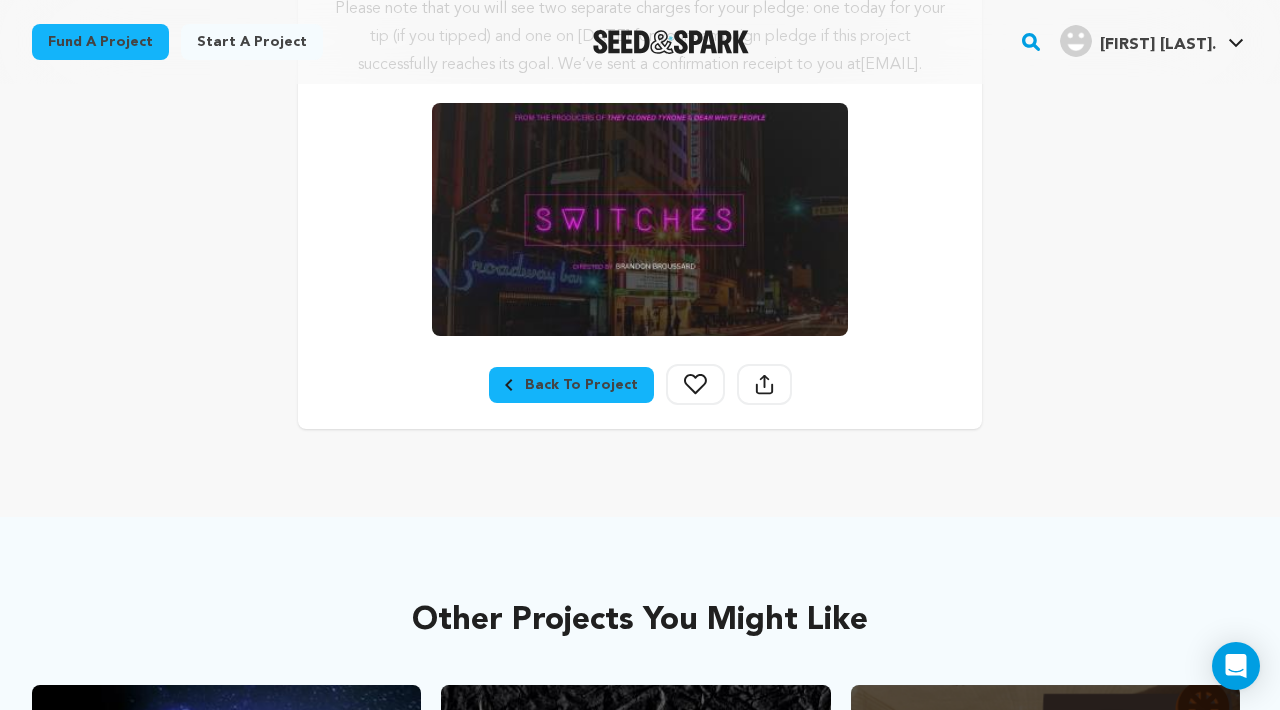 click on "Back To Project" at bounding box center [571, 385] 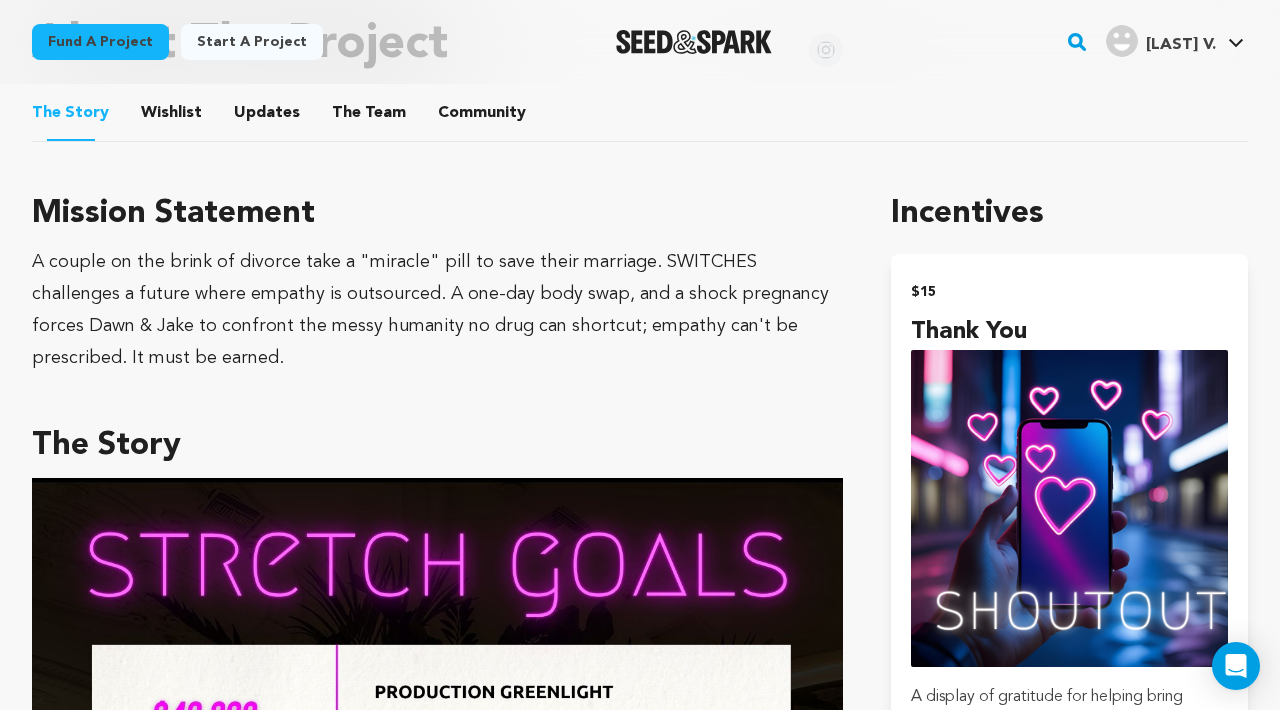 scroll, scrollTop: 1140, scrollLeft: 0, axis: vertical 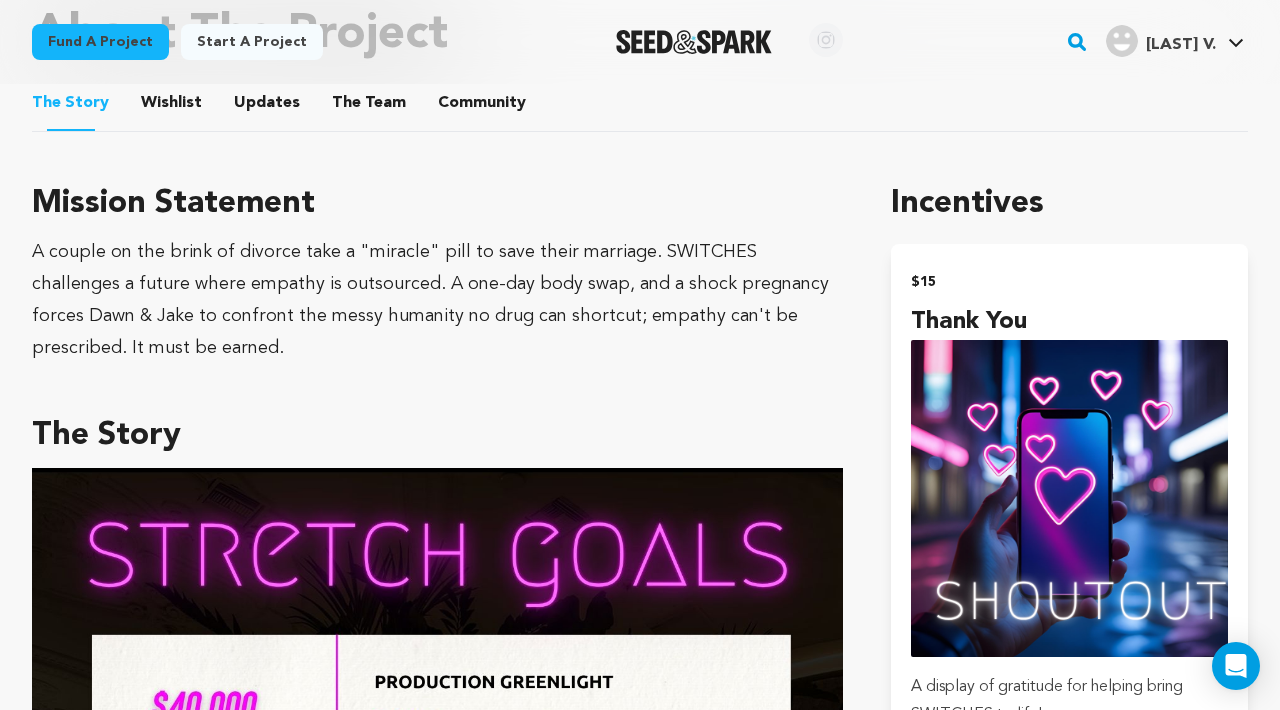 click on "Wishlist" at bounding box center (172, 107) 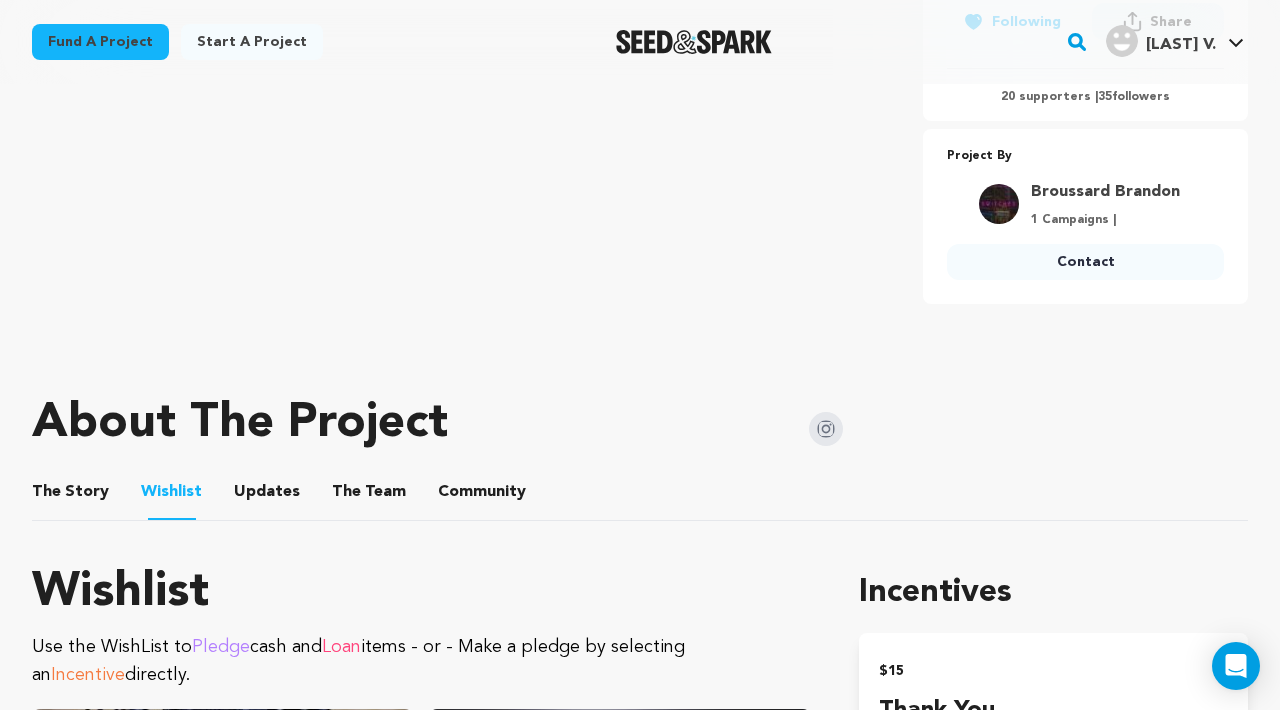 scroll, scrollTop: 714, scrollLeft: 0, axis: vertical 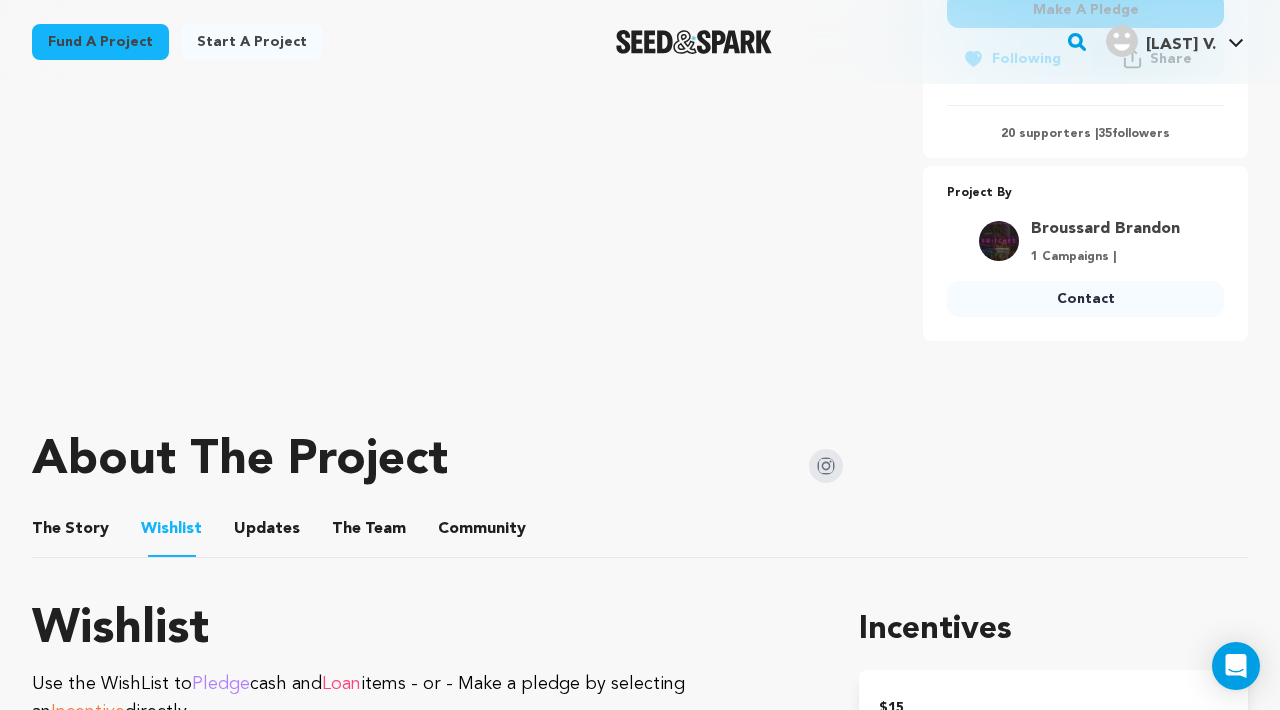 click on "Updates" at bounding box center (267, 533) 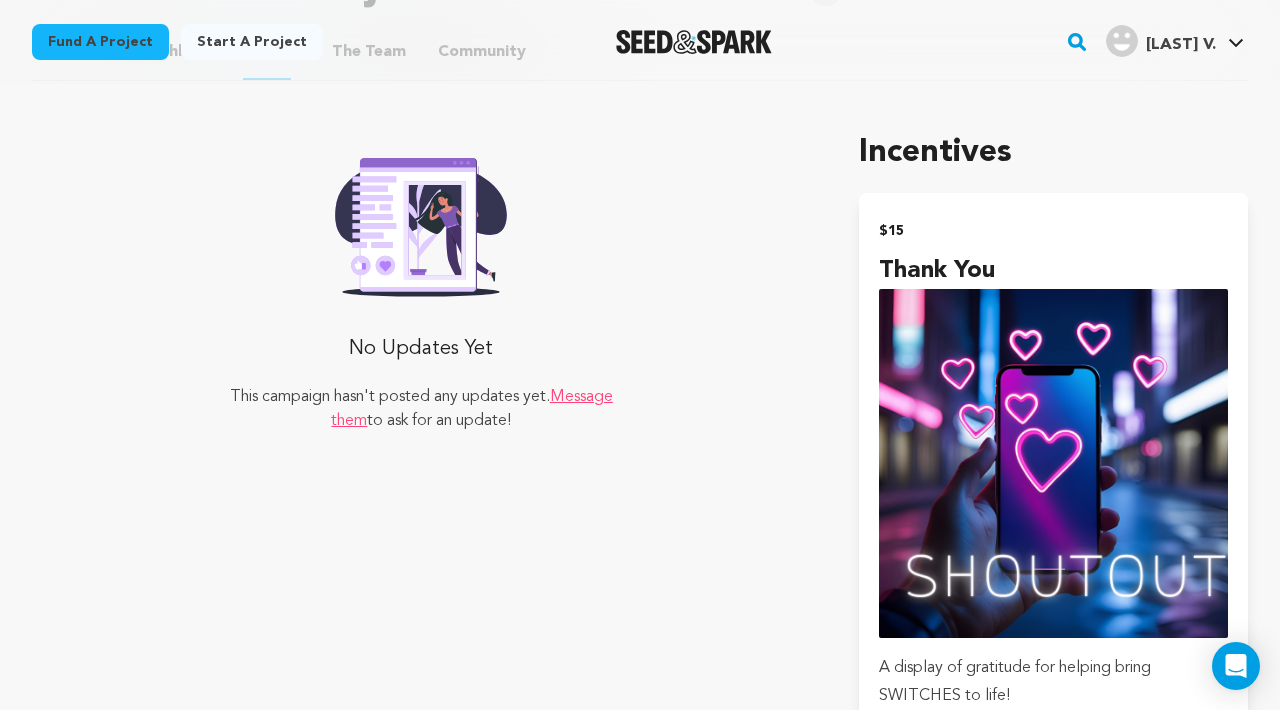 scroll, scrollTop: 1098, scrollLeft: 0, axis: vertical 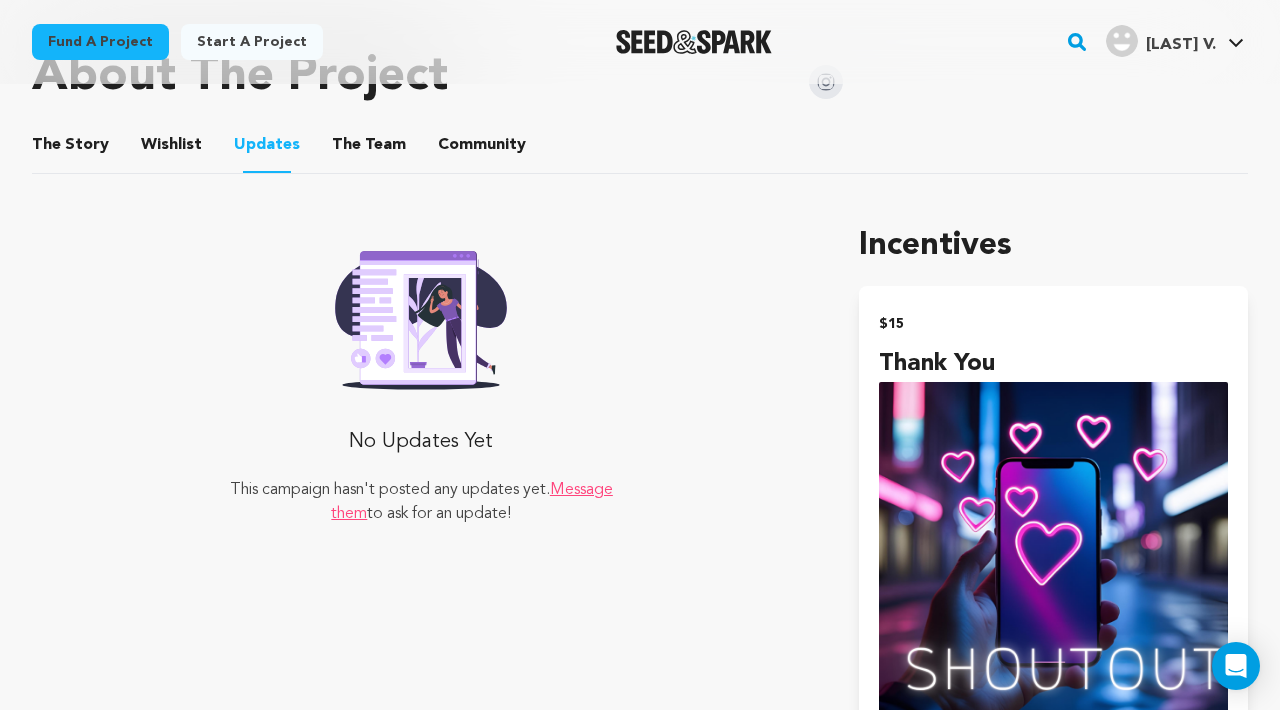 click on "The Team" at bounding box center [369, 149] 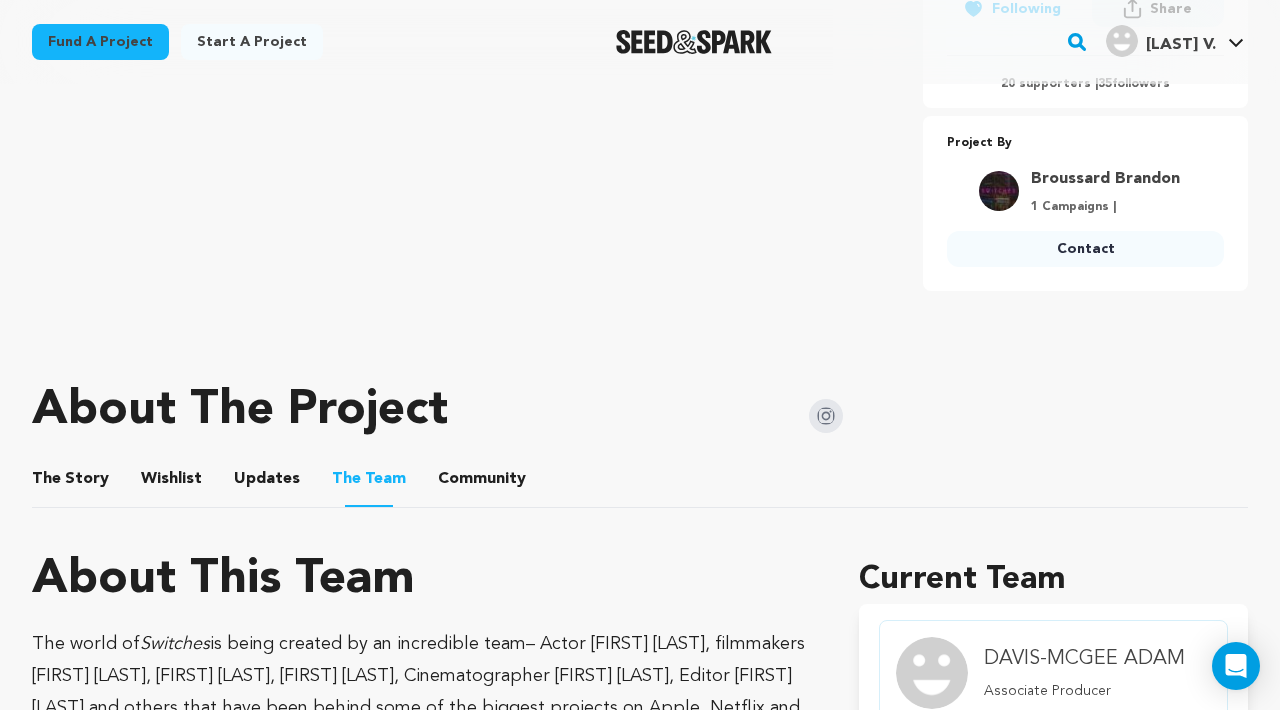 scroll, scrollTop: 769, scrollLeft: 0, axis: vertical 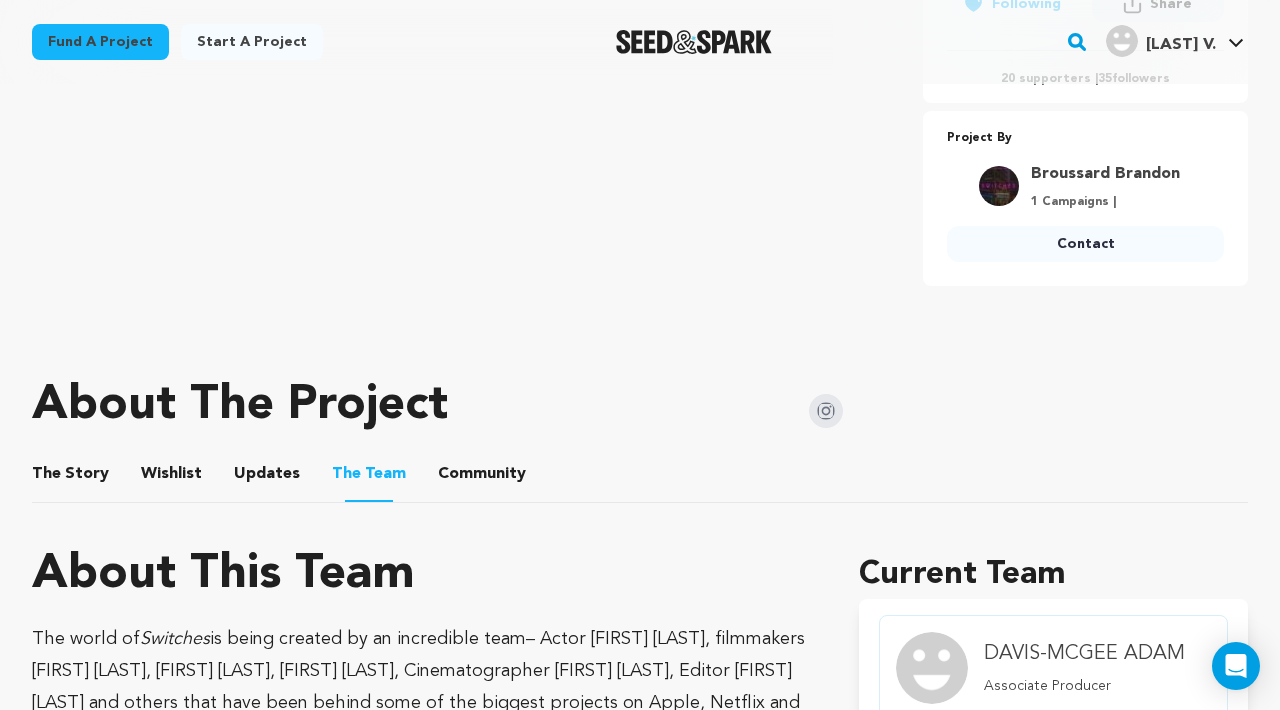 click on "Community" at bounding box center [482, 478] 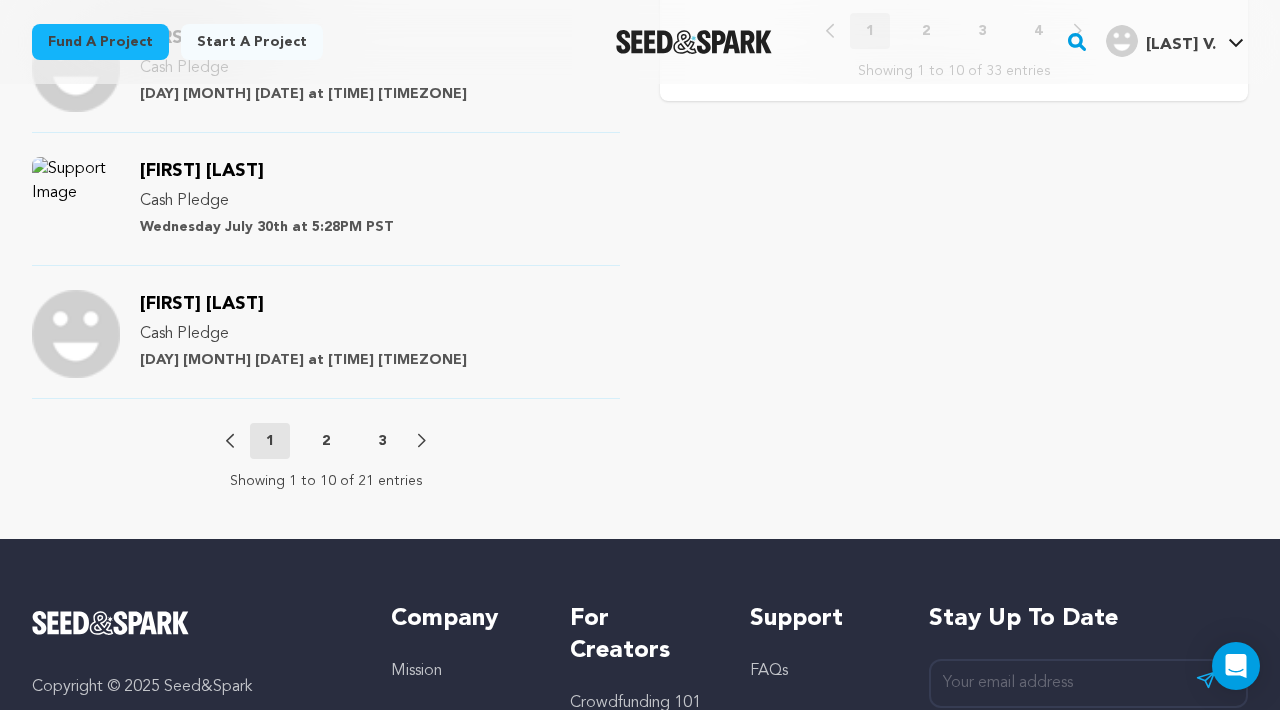 scroll, scrollTop: 2305, scrollLeft: 0, axis: vertical 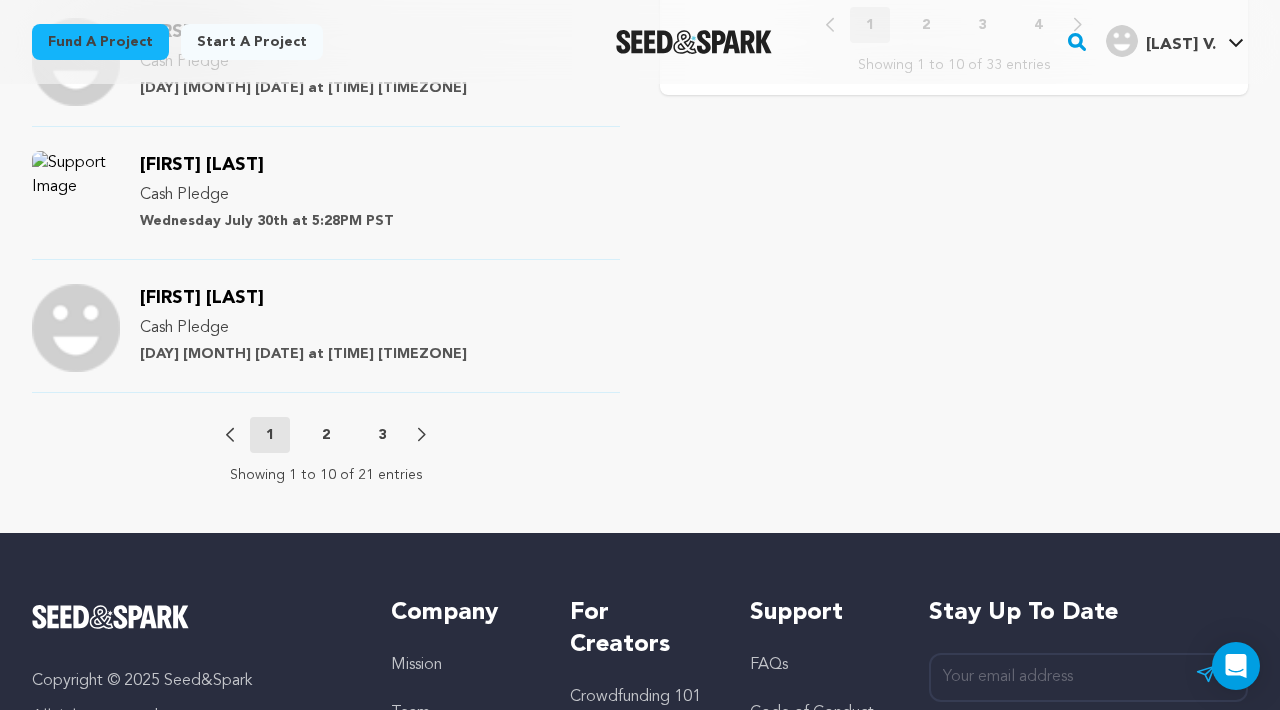 click on "2" at bounding box center (326, 435) 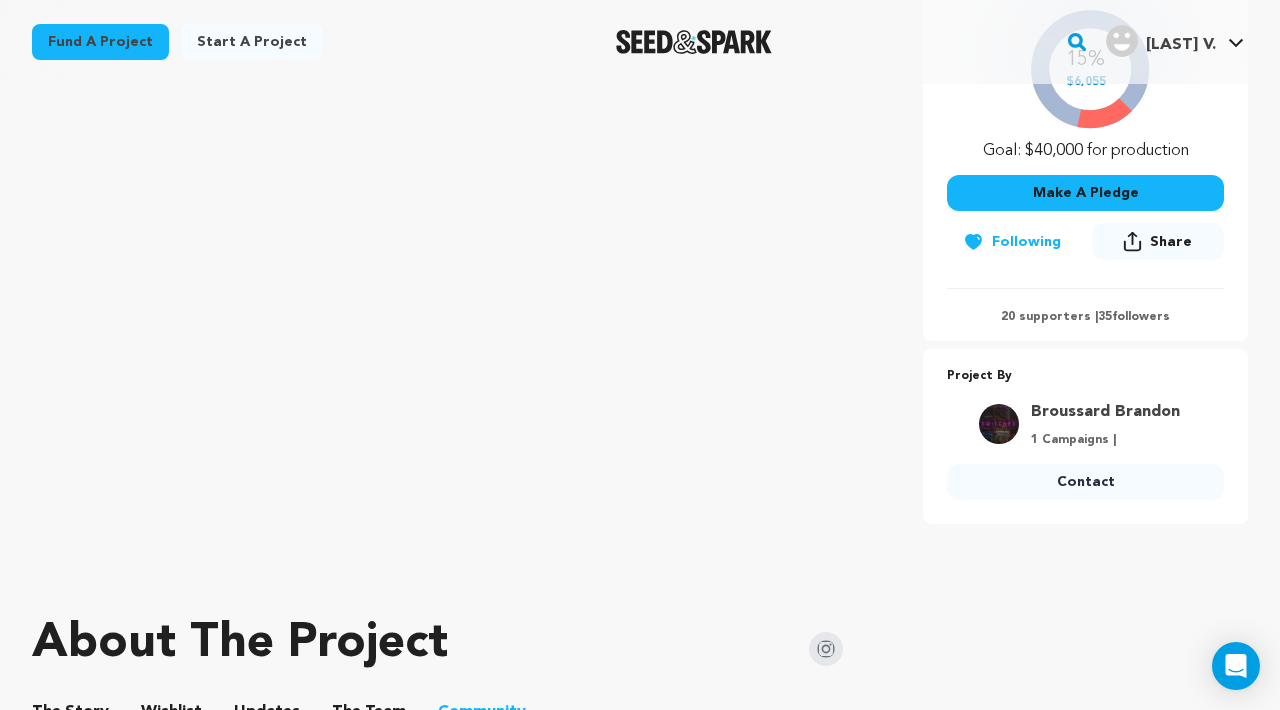 scroll, scrollTop: 0, scrollLeft: 0, axis: both 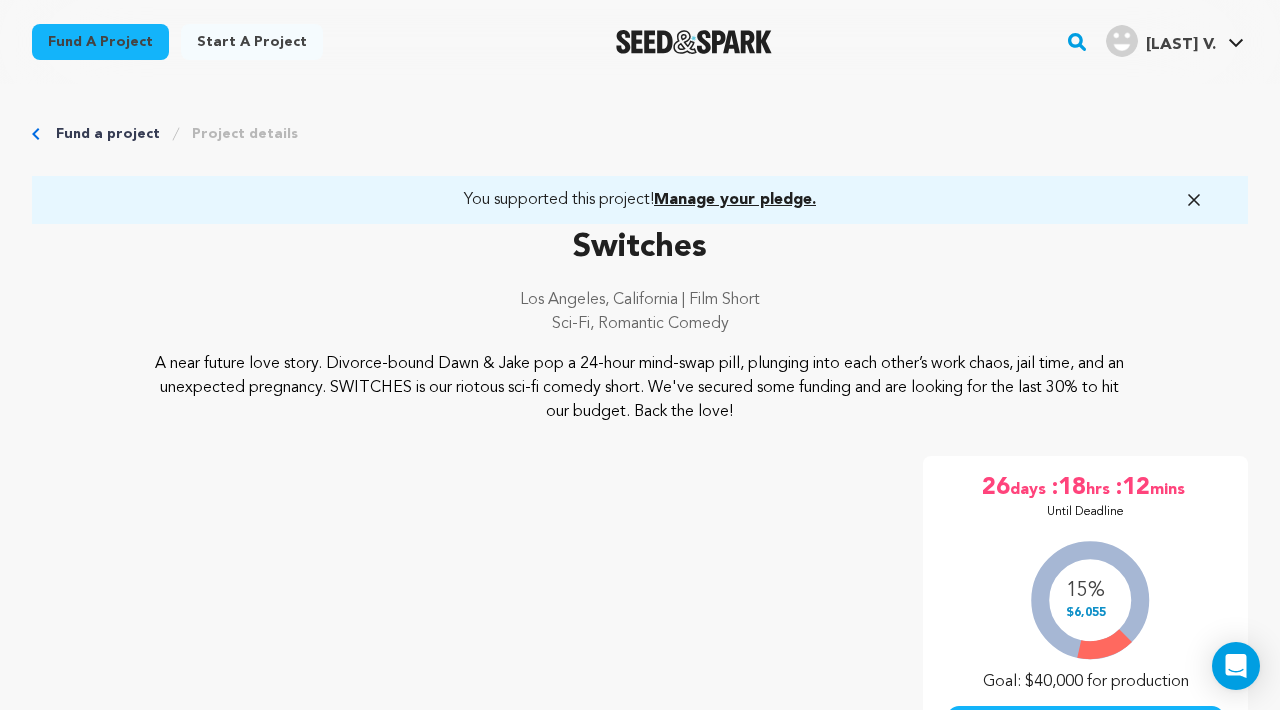 click 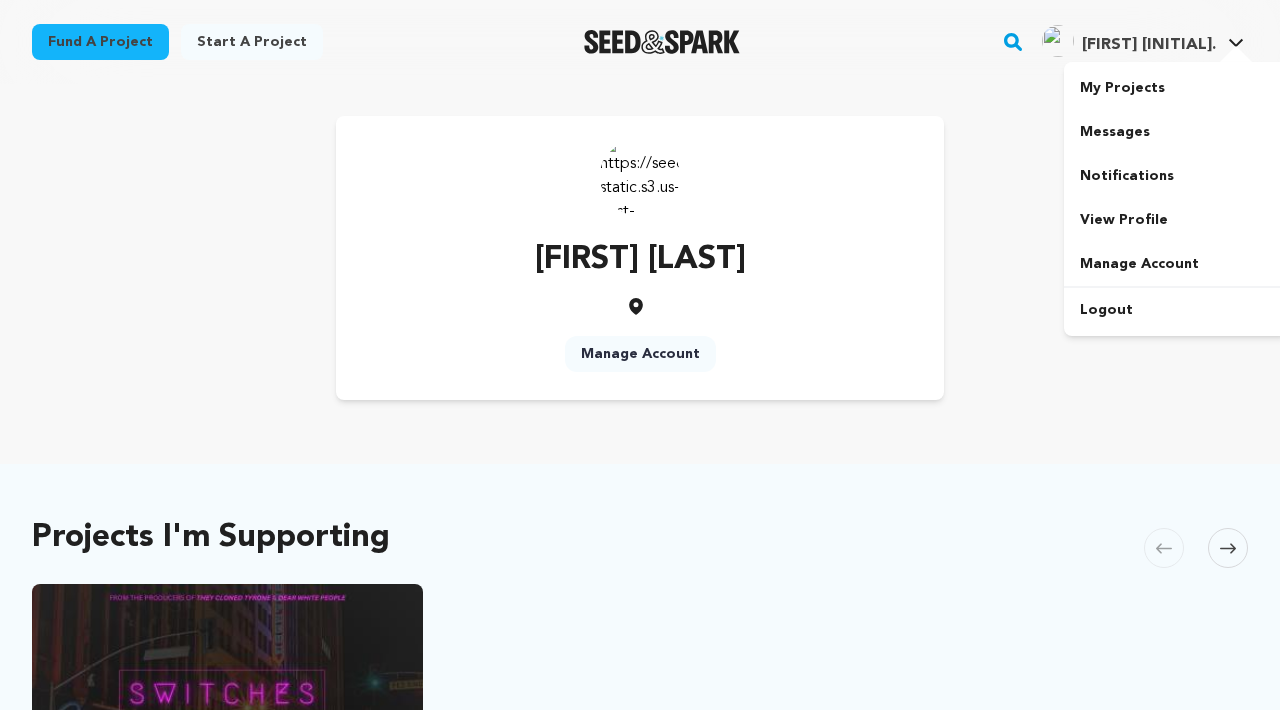 scroll, scrollTop: 0, scrollLeft: 0, axis: both 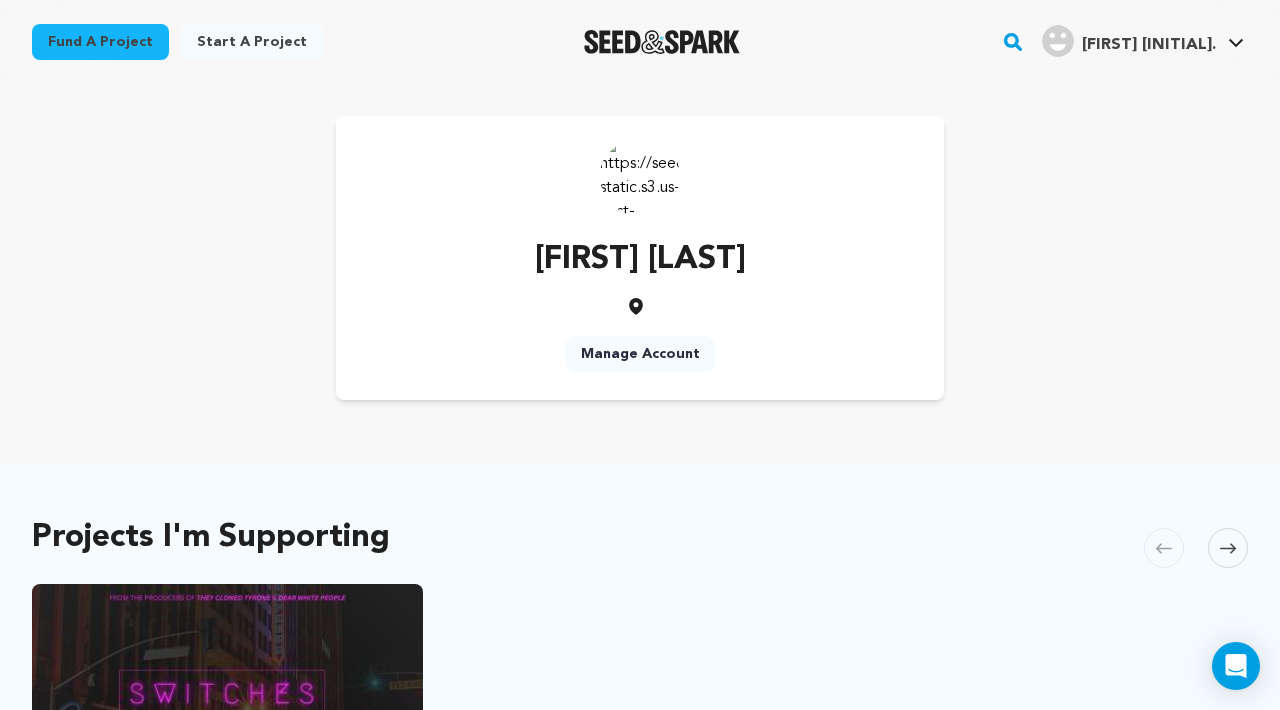 click on "Manage Account" at bounding box center (640, 354) 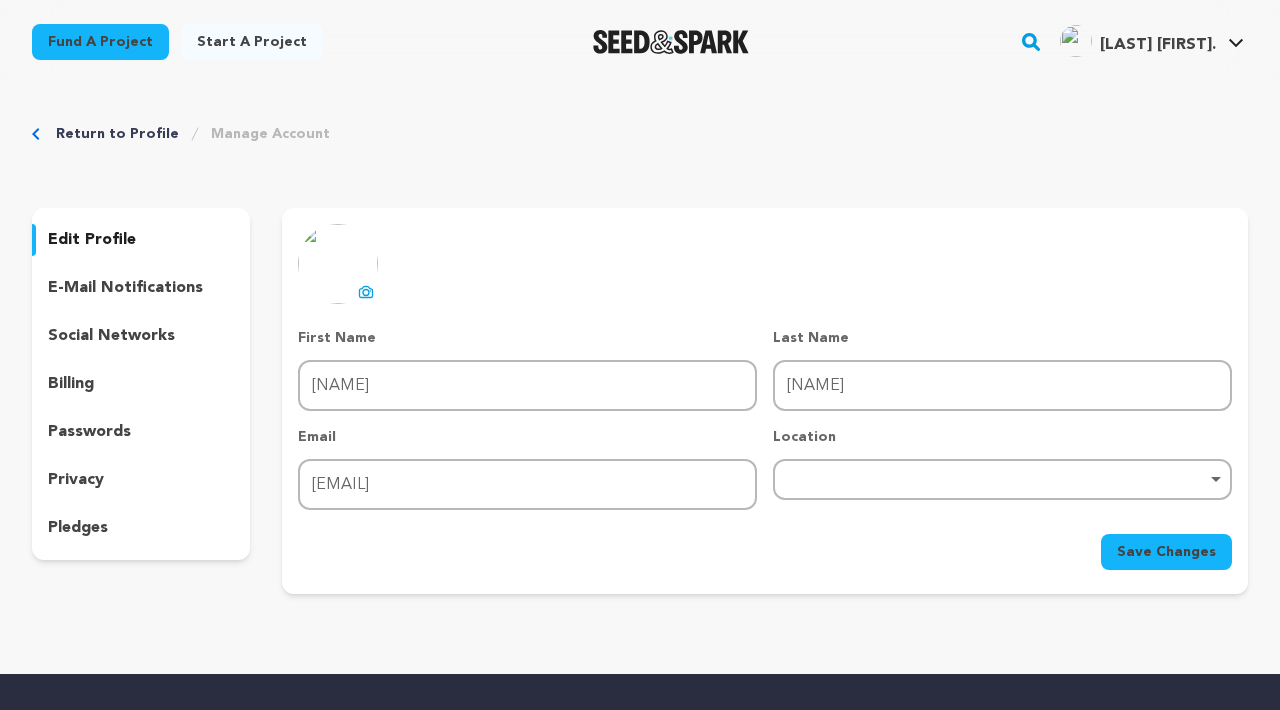 scroll, scrollTop: 0, scrollLeft: 0, axis: both 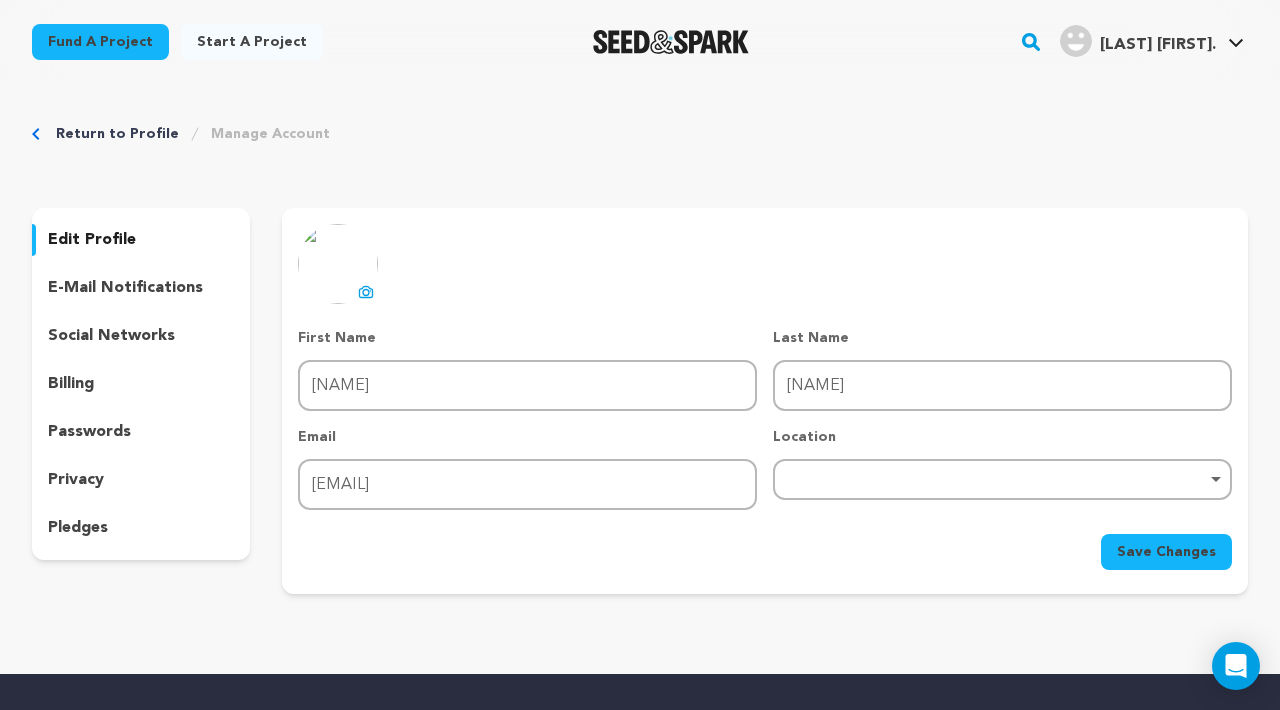click on "Remove item" at bounding box center [1002, 479] 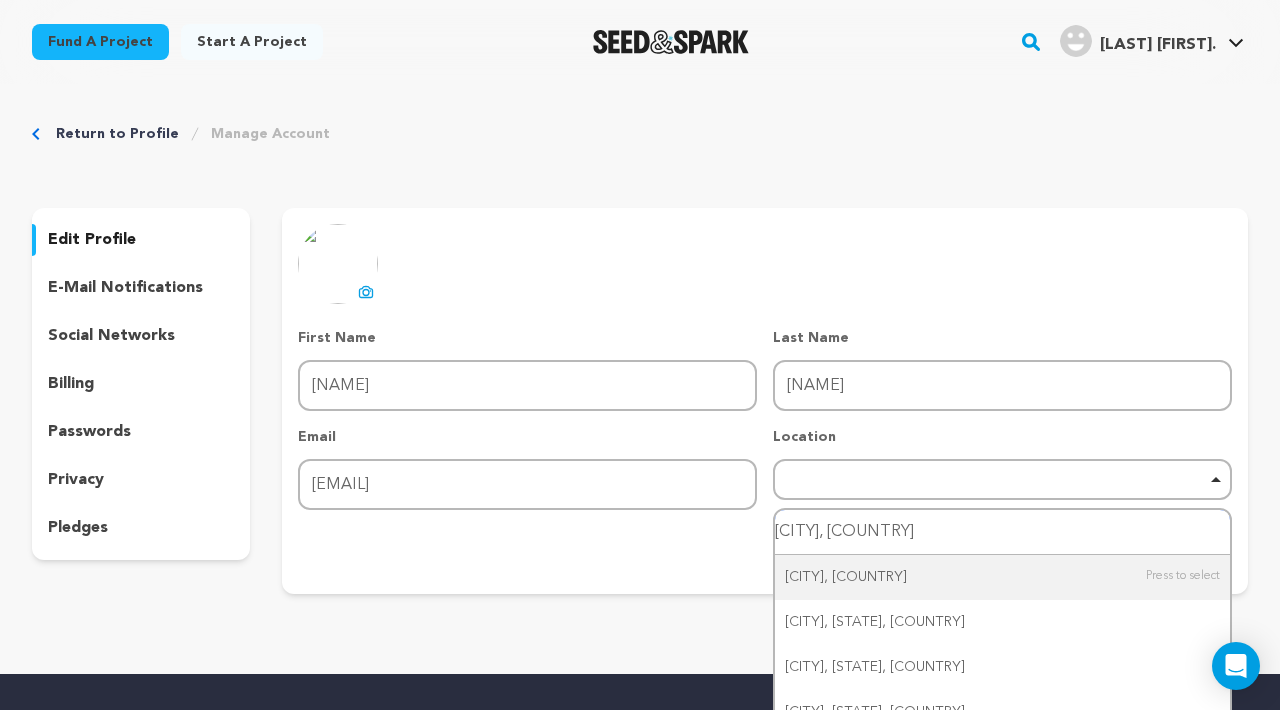 type on "PARIS, FR" 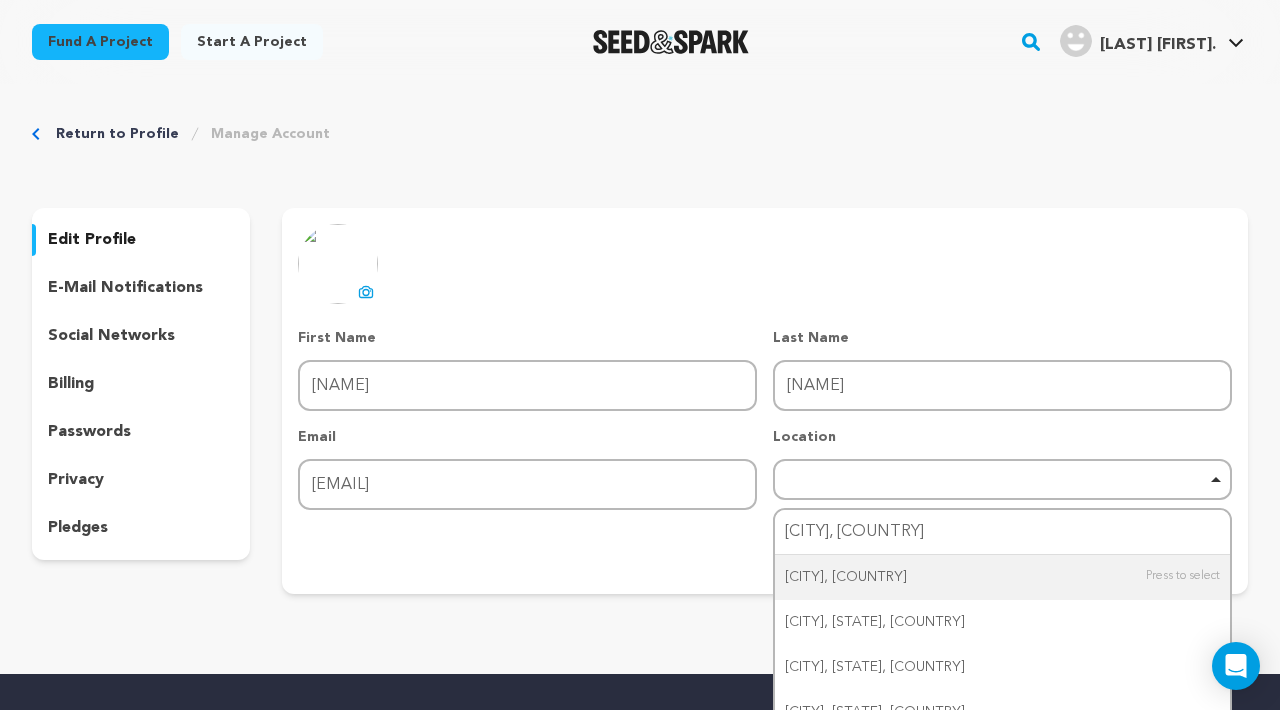 type 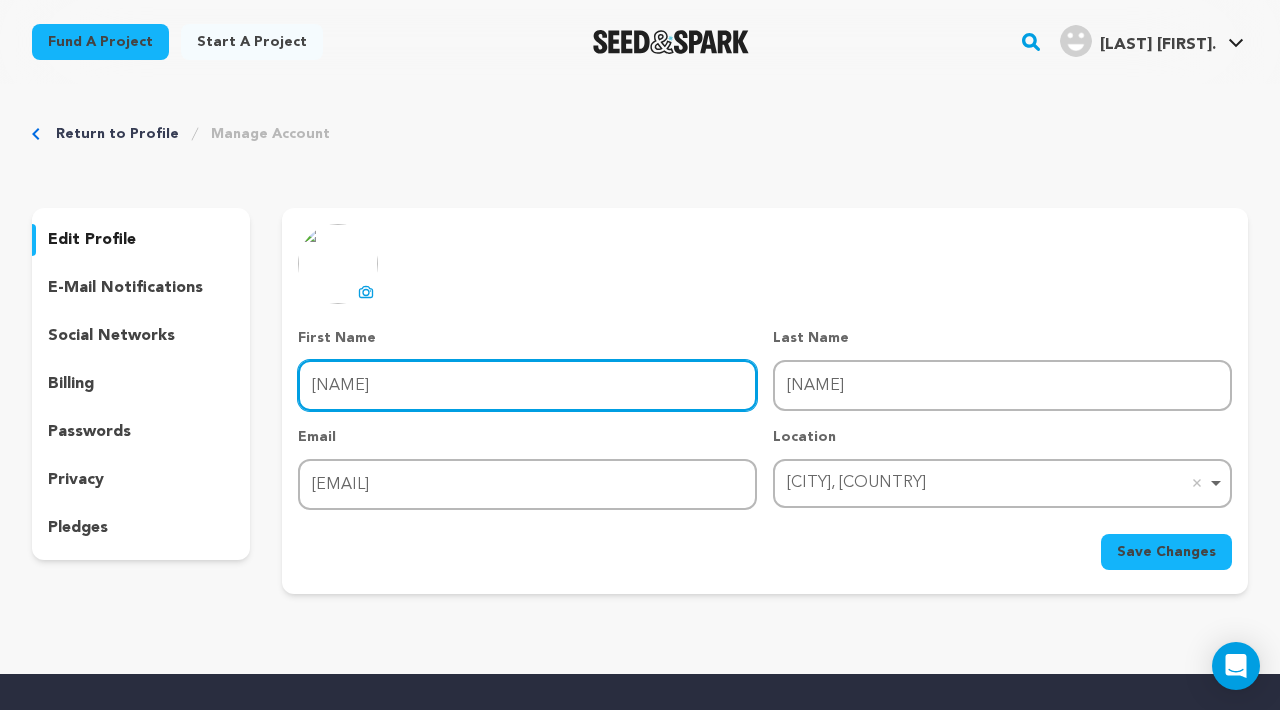 drag, startPoint x: 384, startPoint y: 382, endPoint x: 267, endPoint y: 381, distance: 117.00427 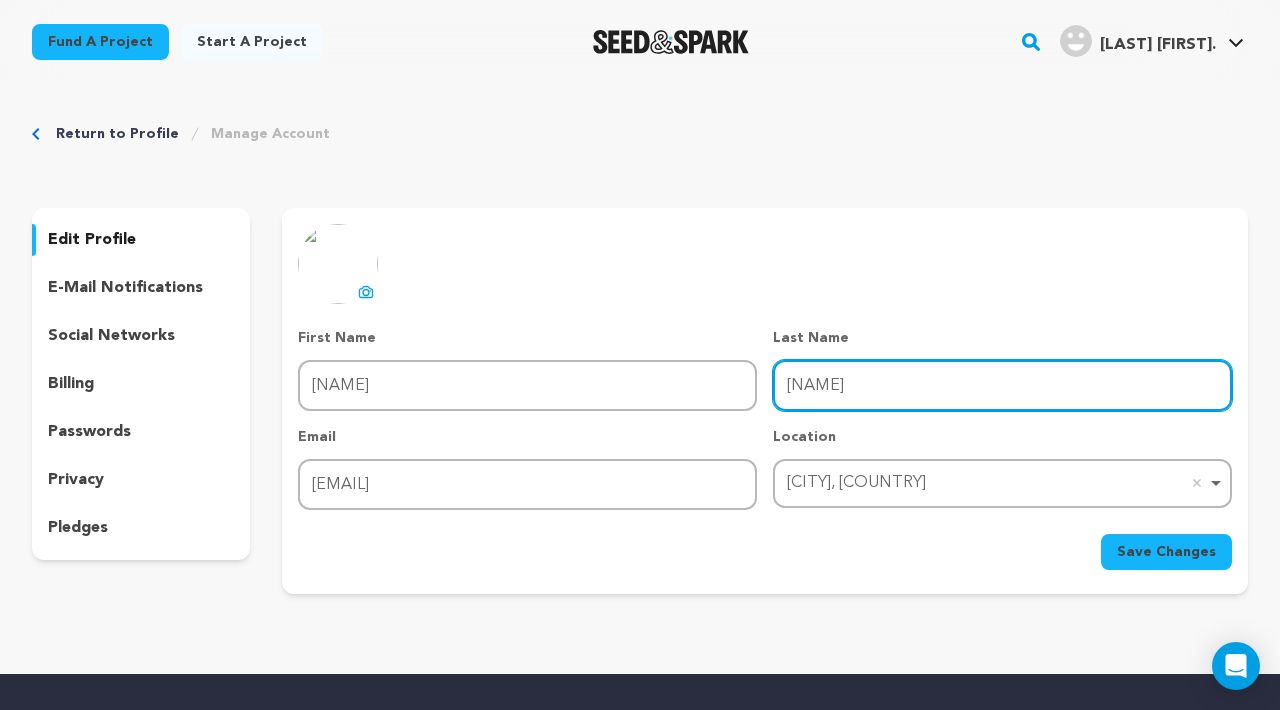 click on "Vera" at bounding box center [1002, 385] 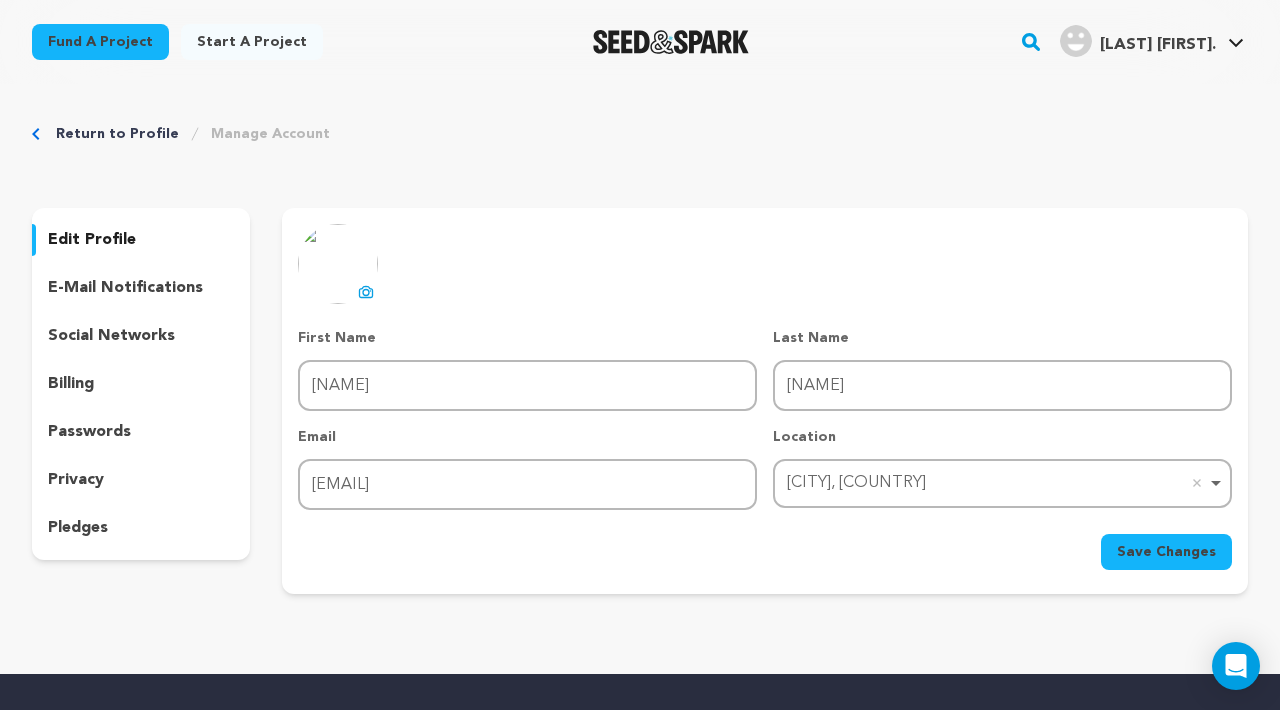 click on "Save Changes" at bounding box center (1166, 552) 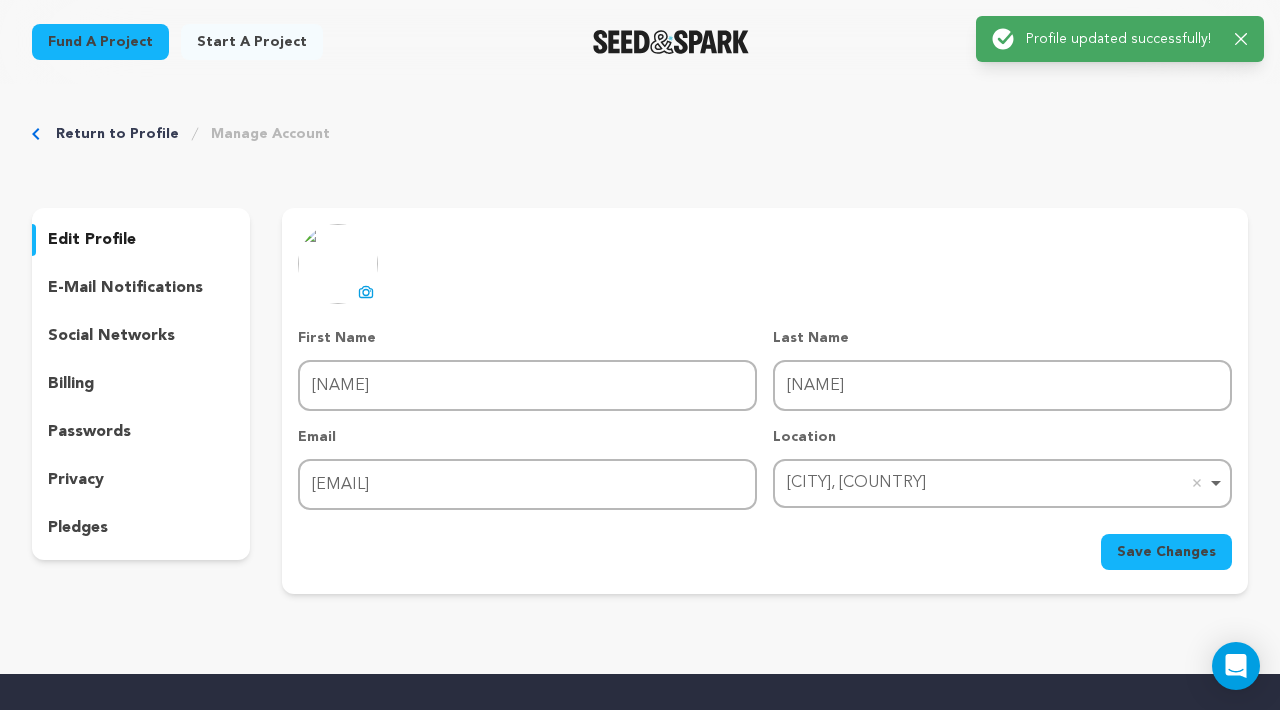 click on "e-mail notifications" at bounding box center (125, 288) 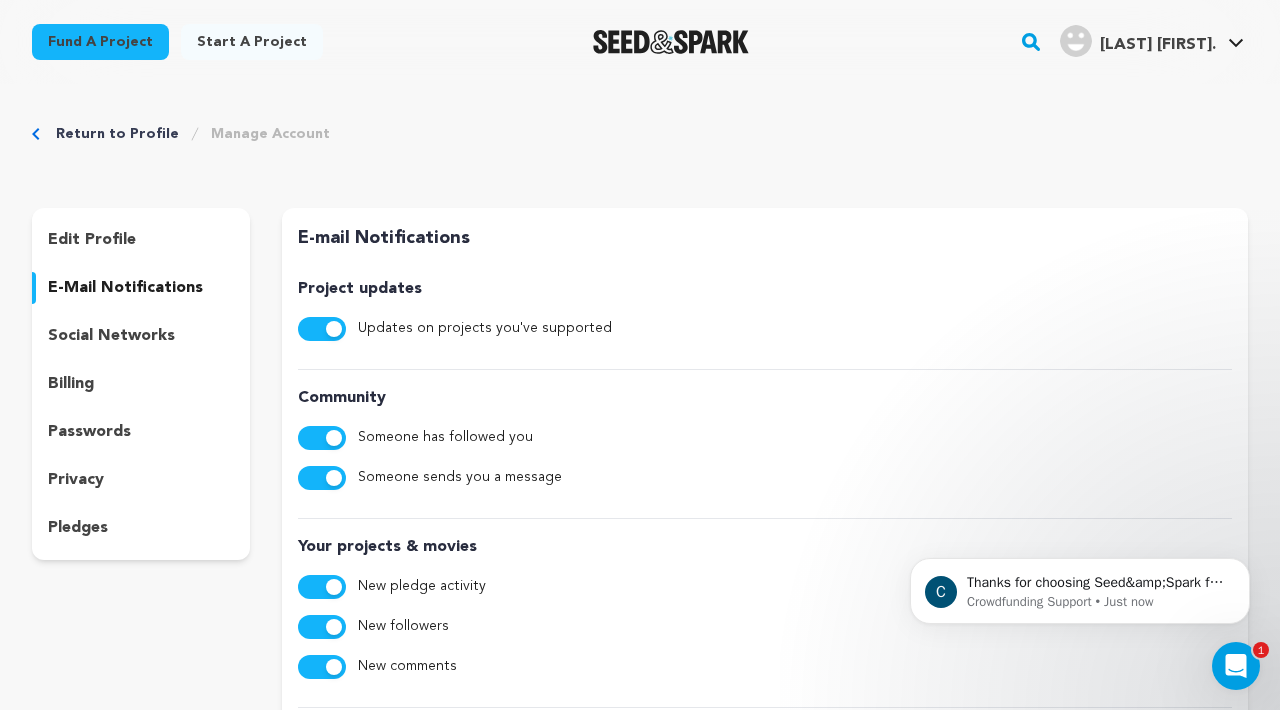 scroll, scrollTop: 0, scrollLeft: 0, axis: both 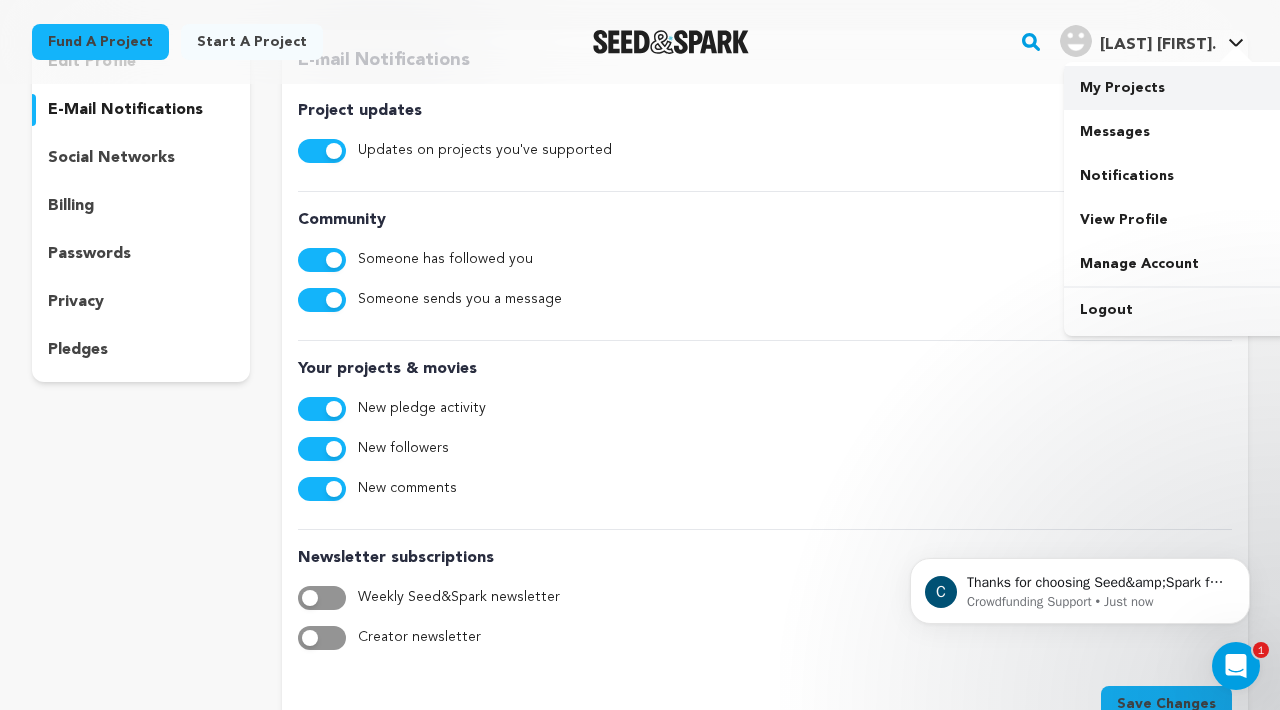 click on "My Projects" at bounding box center [1176, 88] 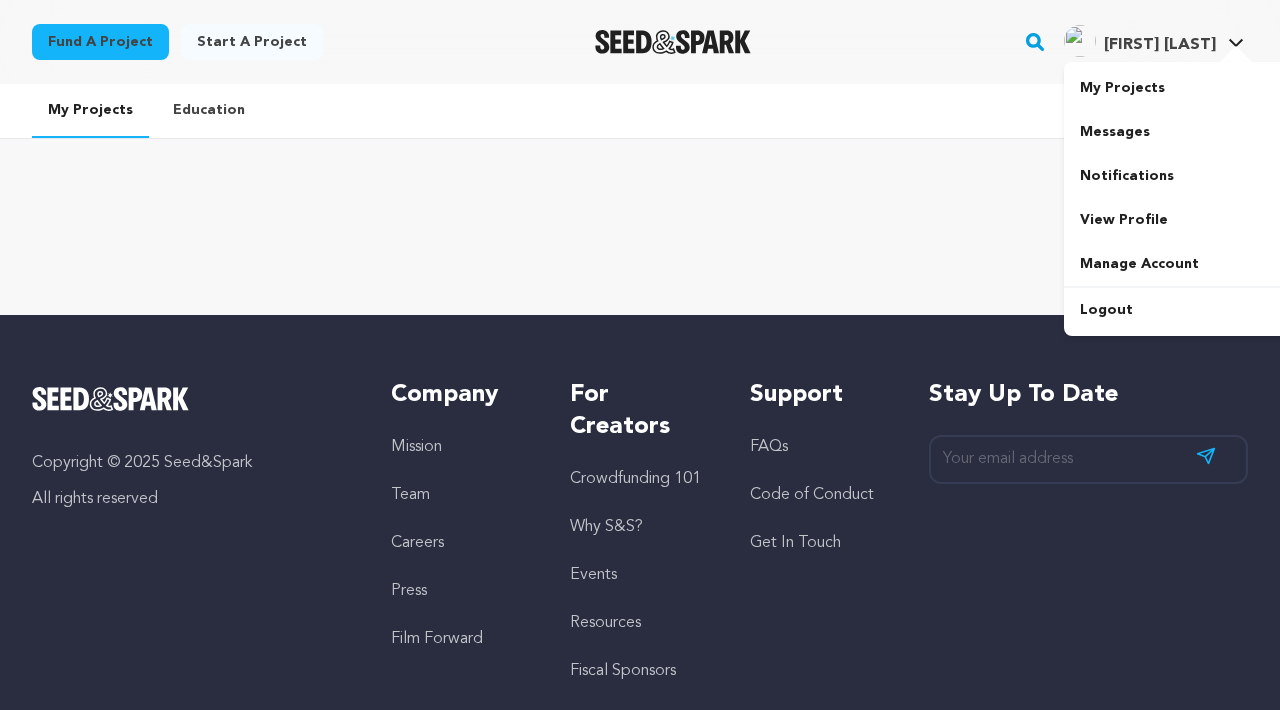scroll, scrollTop: 0, scrollLeft: 0, axis: both 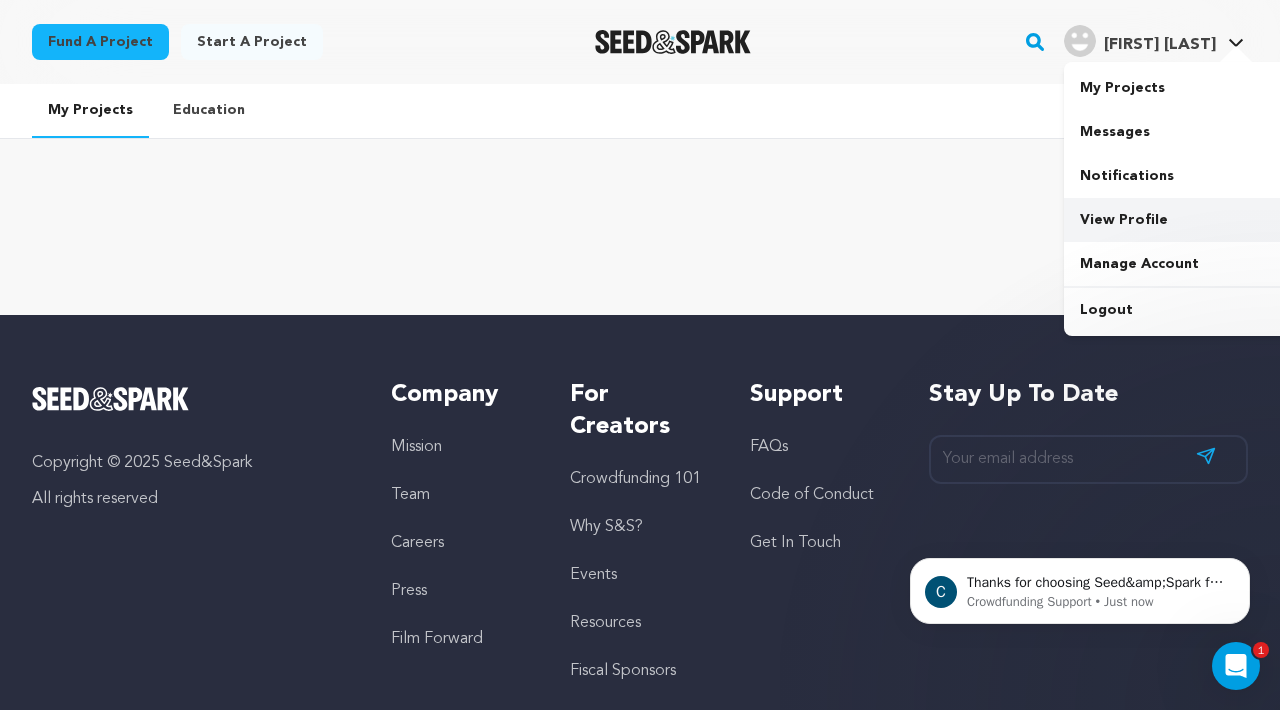click on "View Profile" at bounding box center [1176, 220] 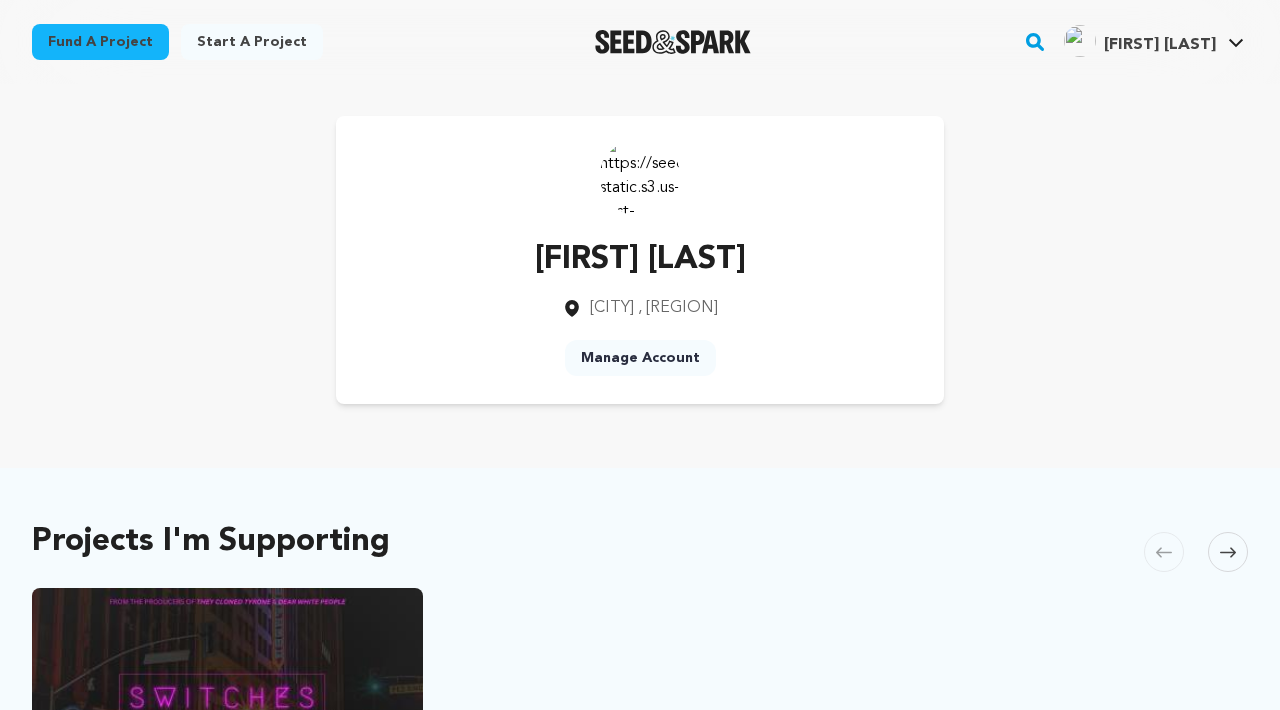 scroll, scrollTop: 0, scrollLeft: 0, axis: both 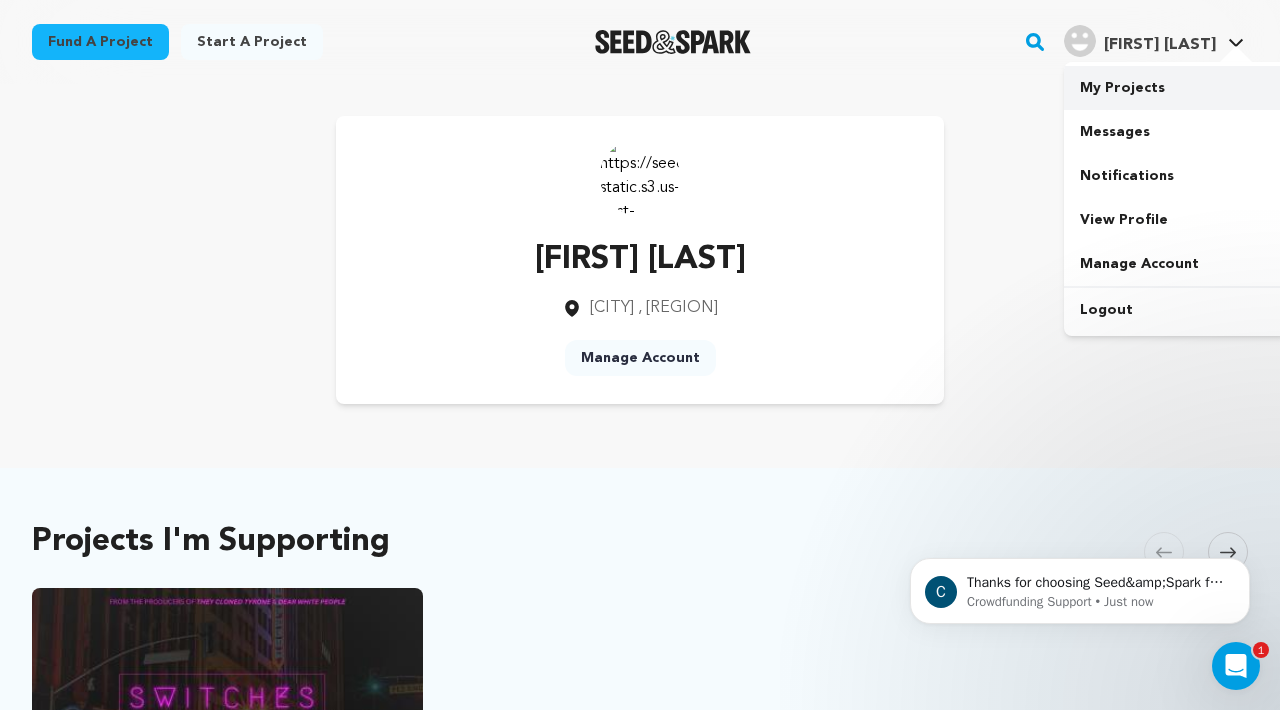 click on "My Projects" at bounding box center (1176, 88) 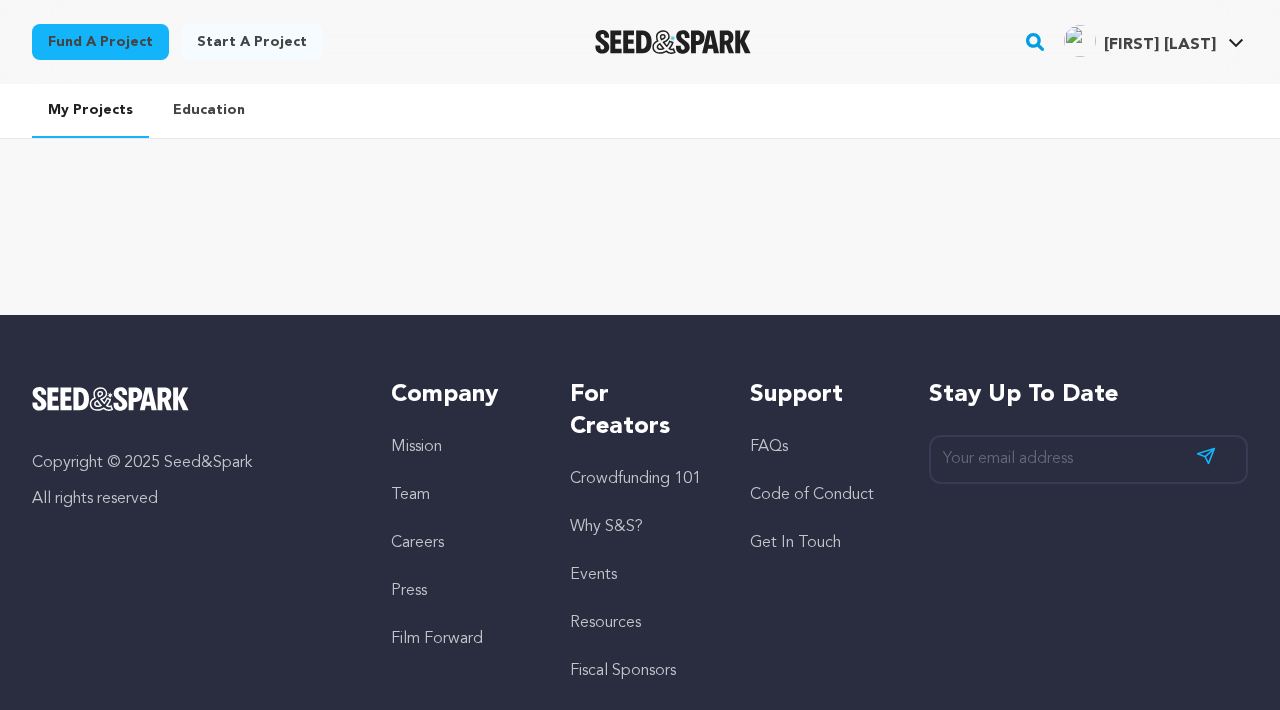 scroll, scrollTop: 0, scrollLeft: 0, axis: both 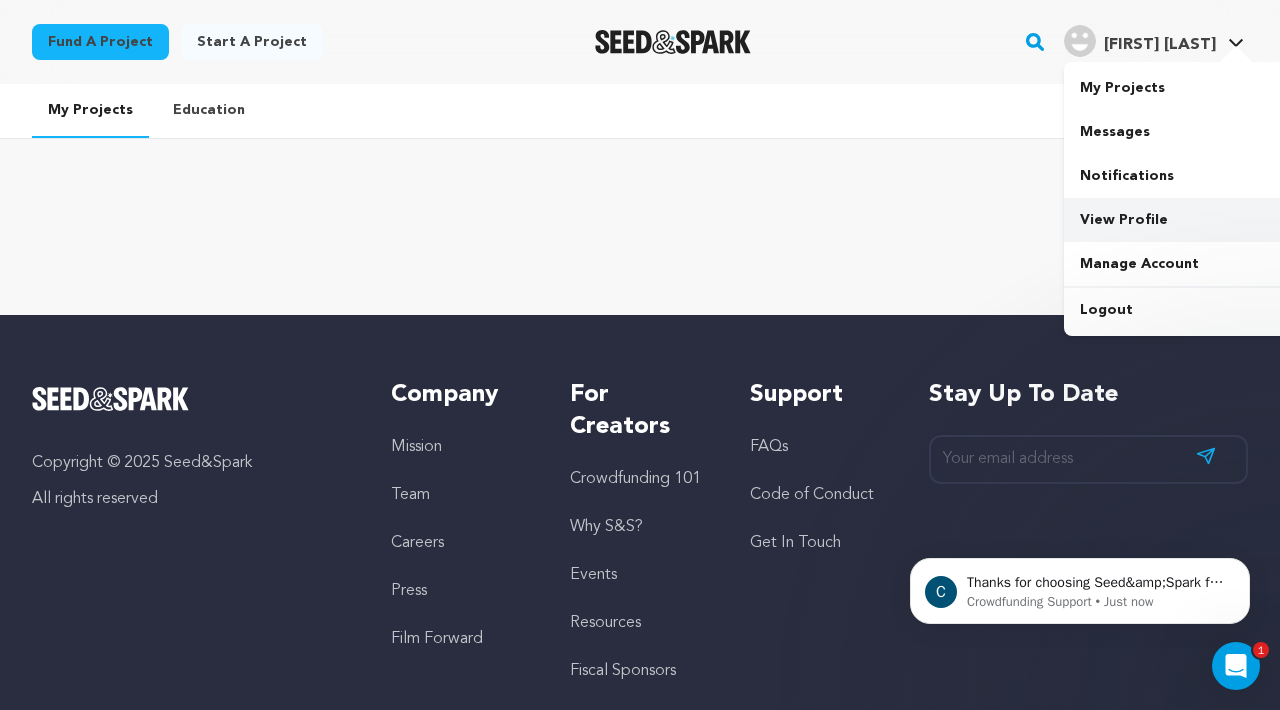 click on "View Profile" at bounding box center [1176, 220] 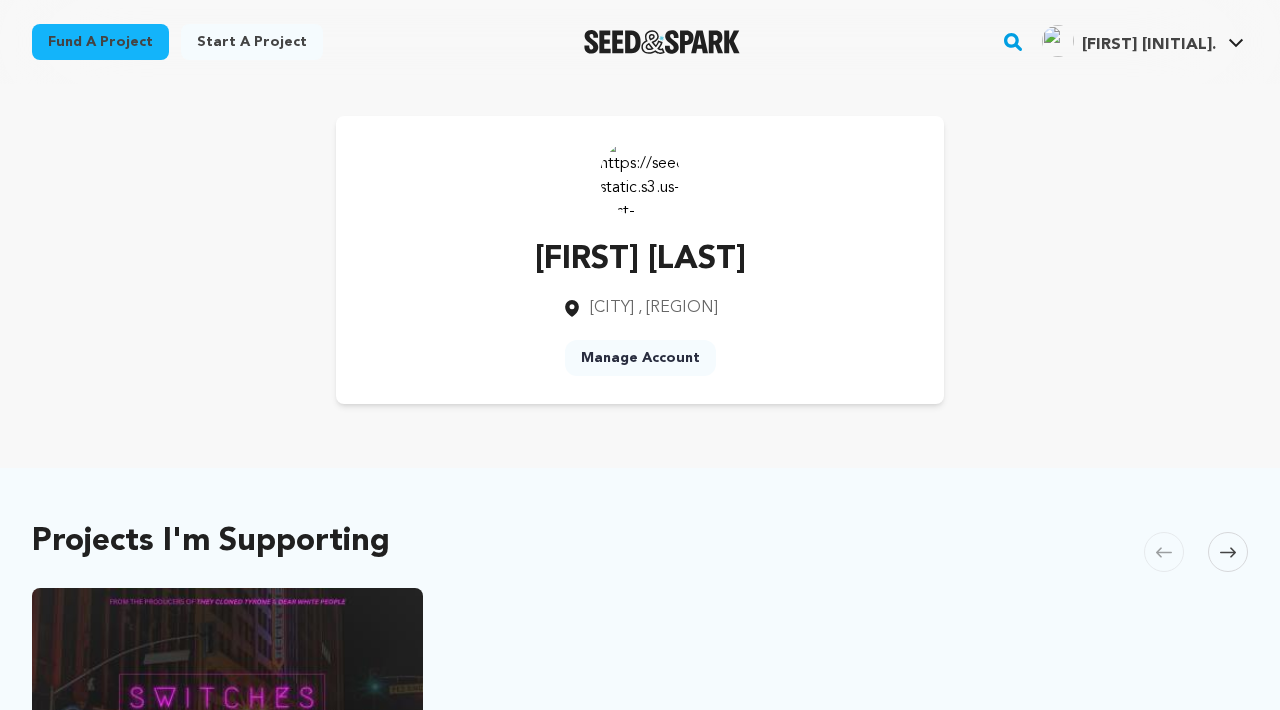 scroll, scrollTop: 0, scrollLeft: 0, axis: both 